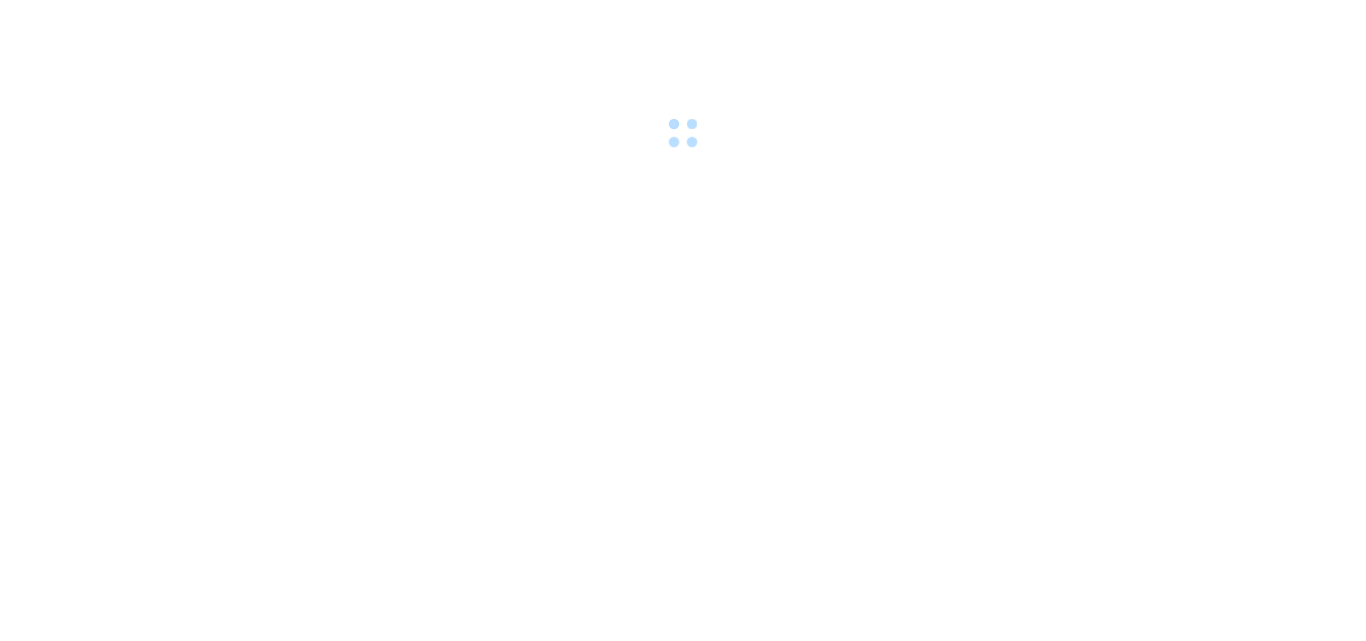 scroll, scrollTop: 0, scrollLeft: 0, axis: both 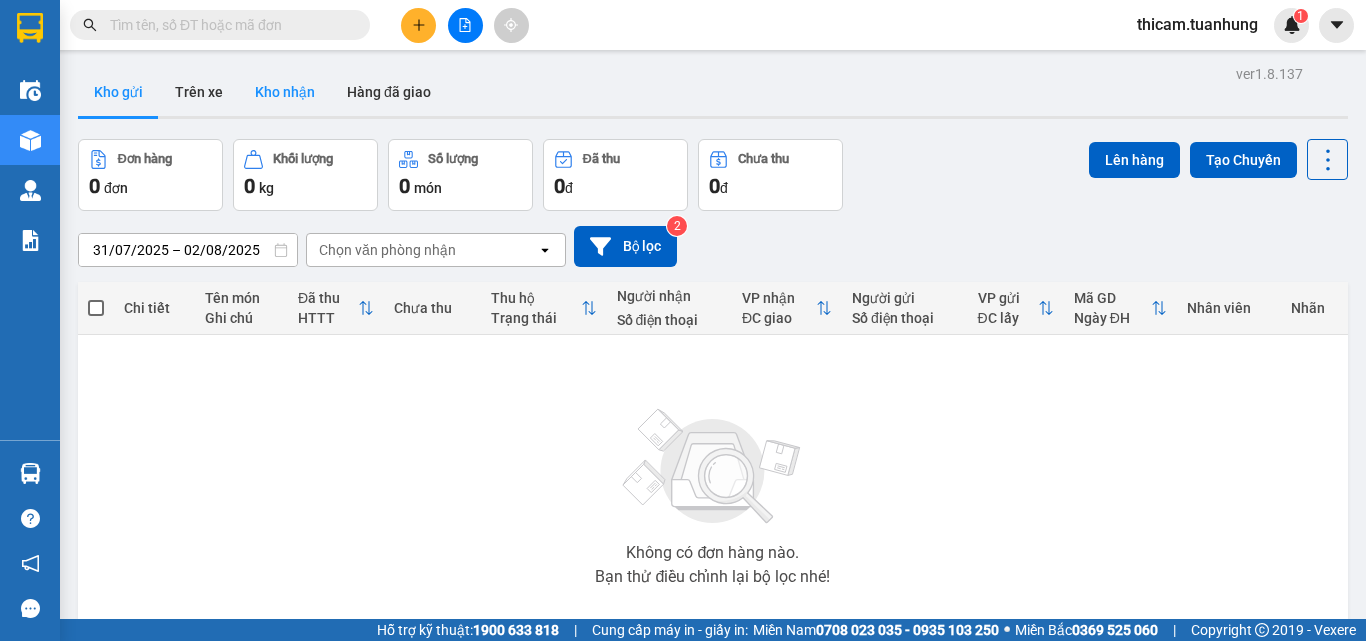 click on "Kho nhận" at bounding box center (285, 92) 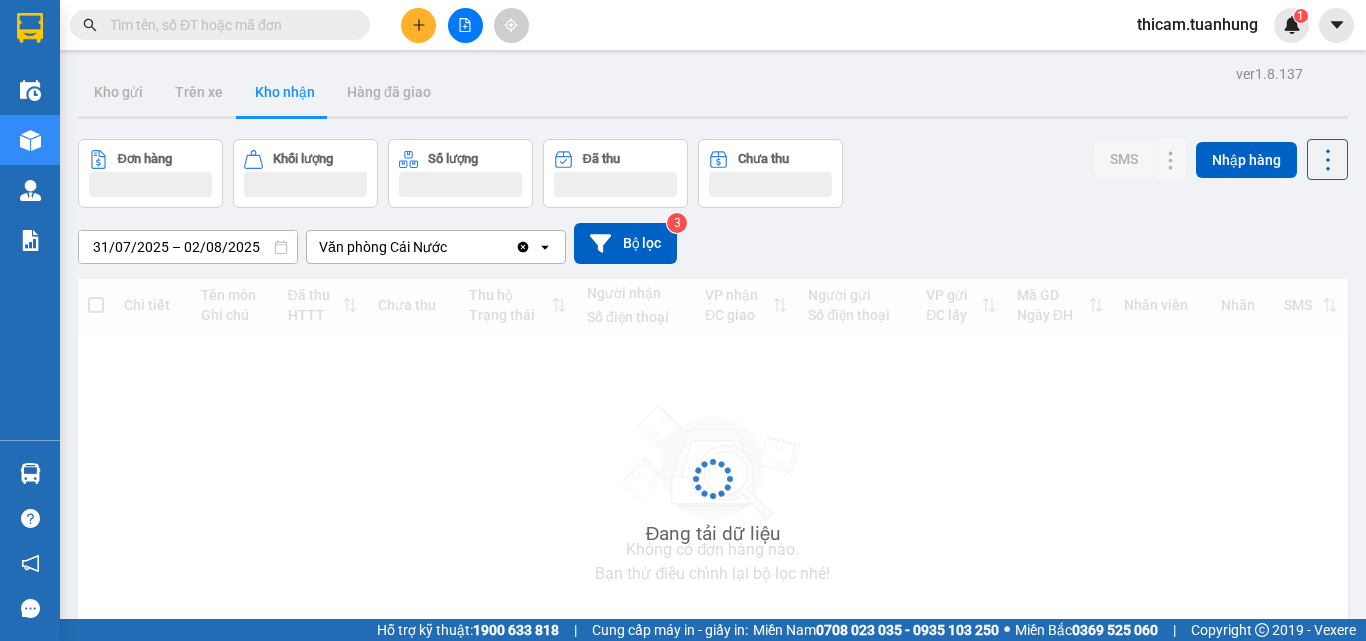 click on "Kho nhận" at bounding box center [285, 92] 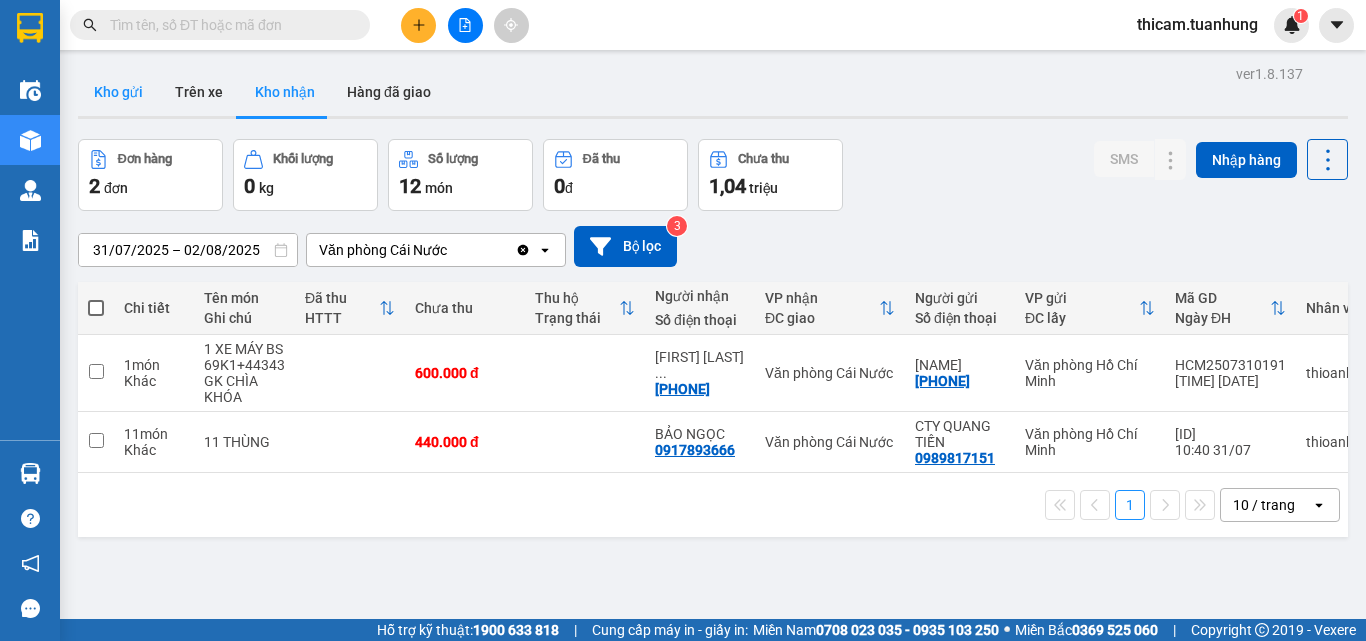 click on "Kho gửi" at bounding box center (118, 92) 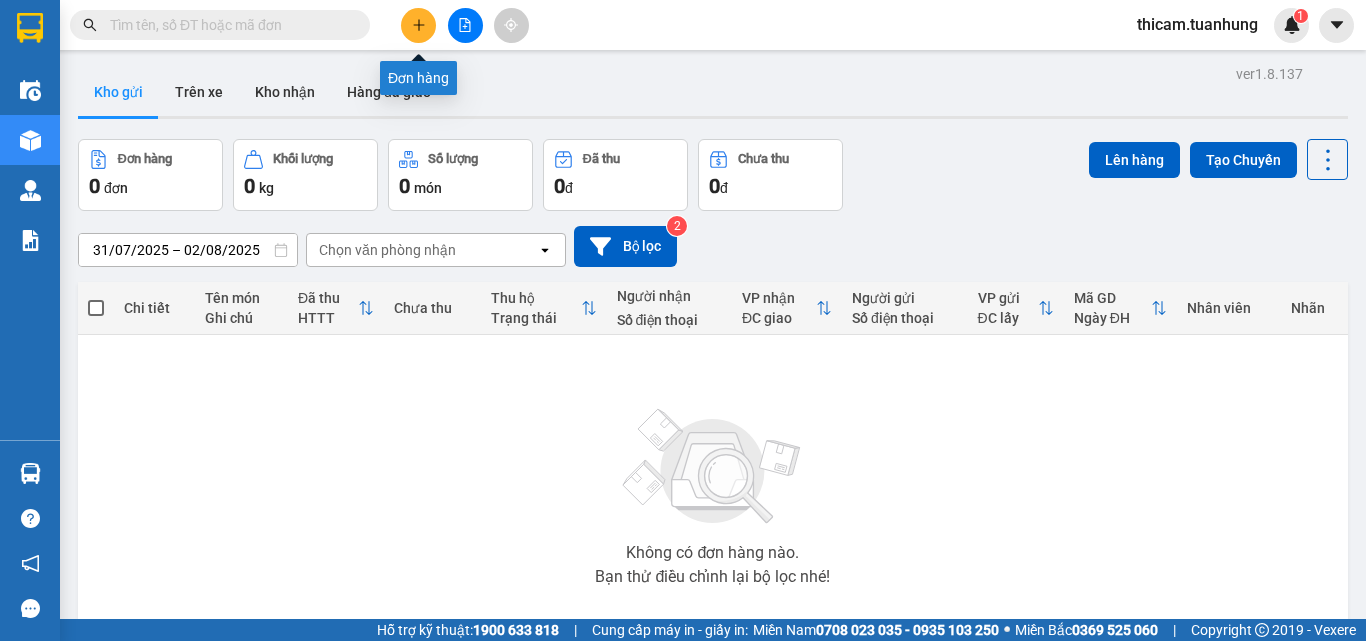 click at bounding box center (418, 25) 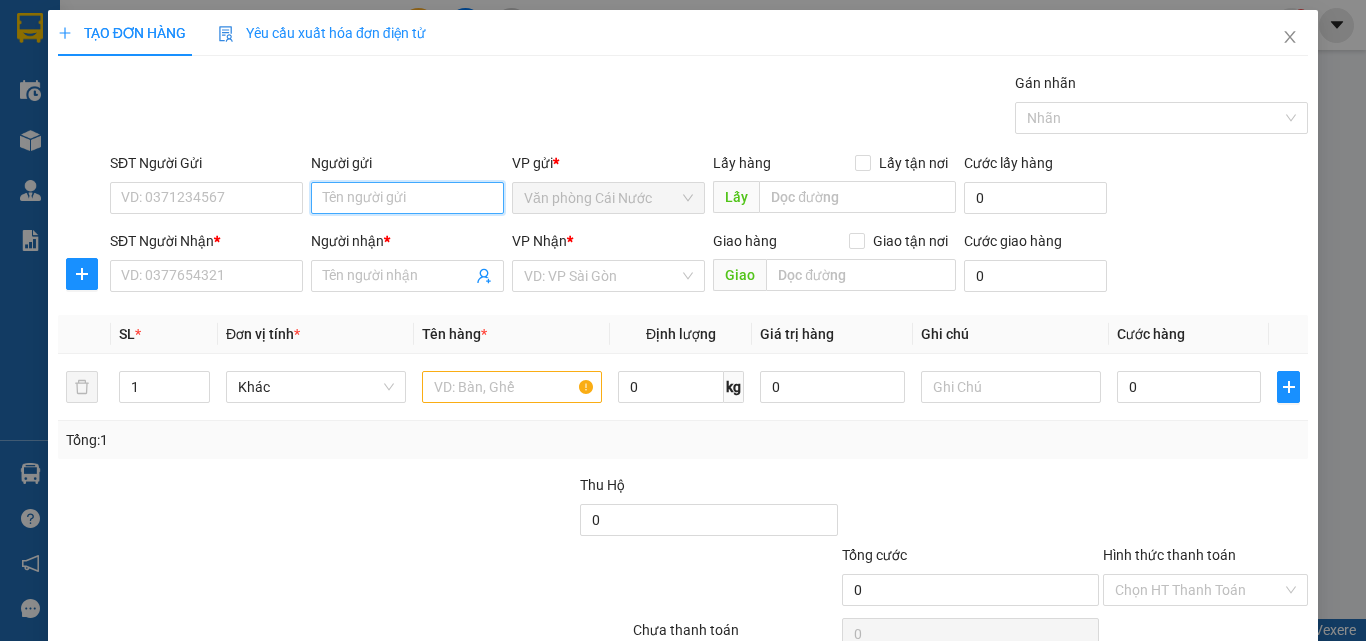 click on "Người gửi" at bounding box center (407, 198) 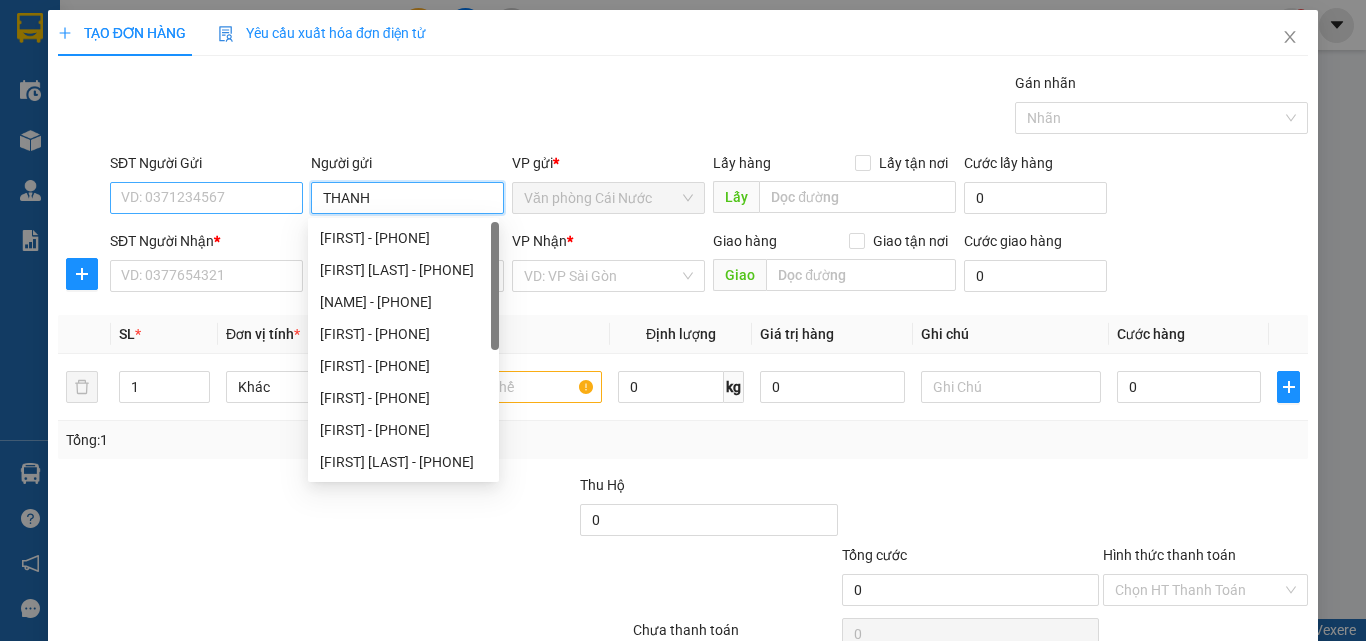 type on "THANH" 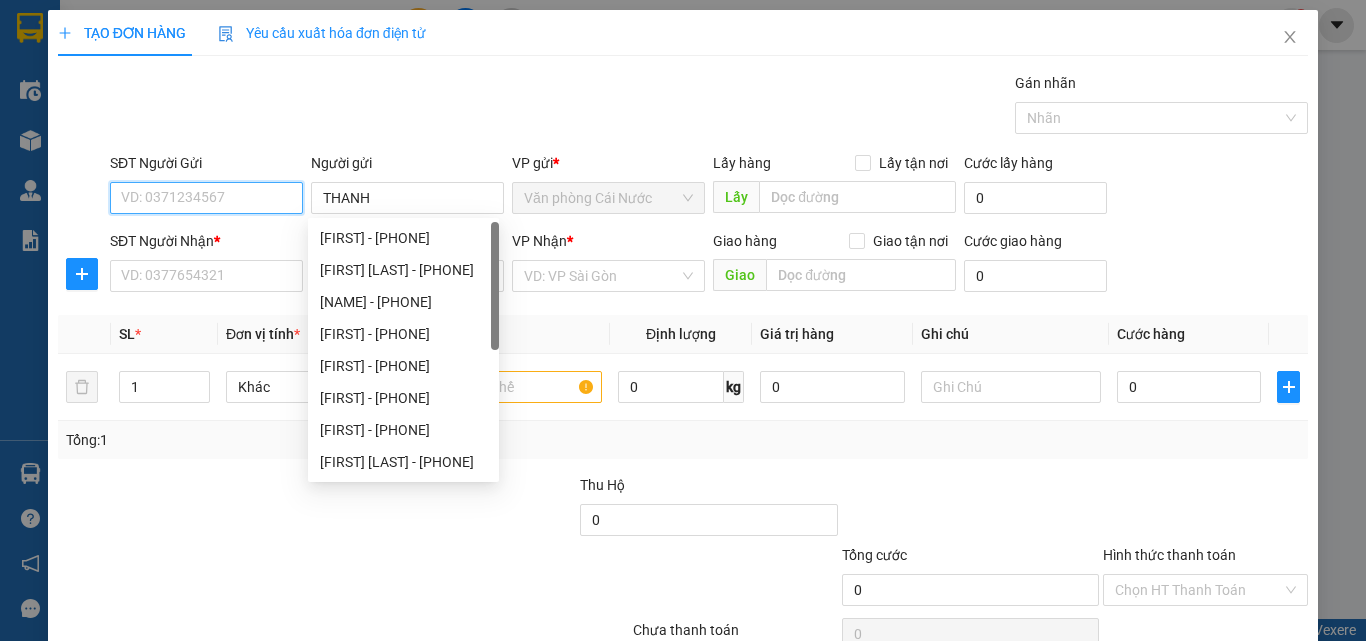 click on "SĐT Người Gửi" at bounding box center (206, 198) 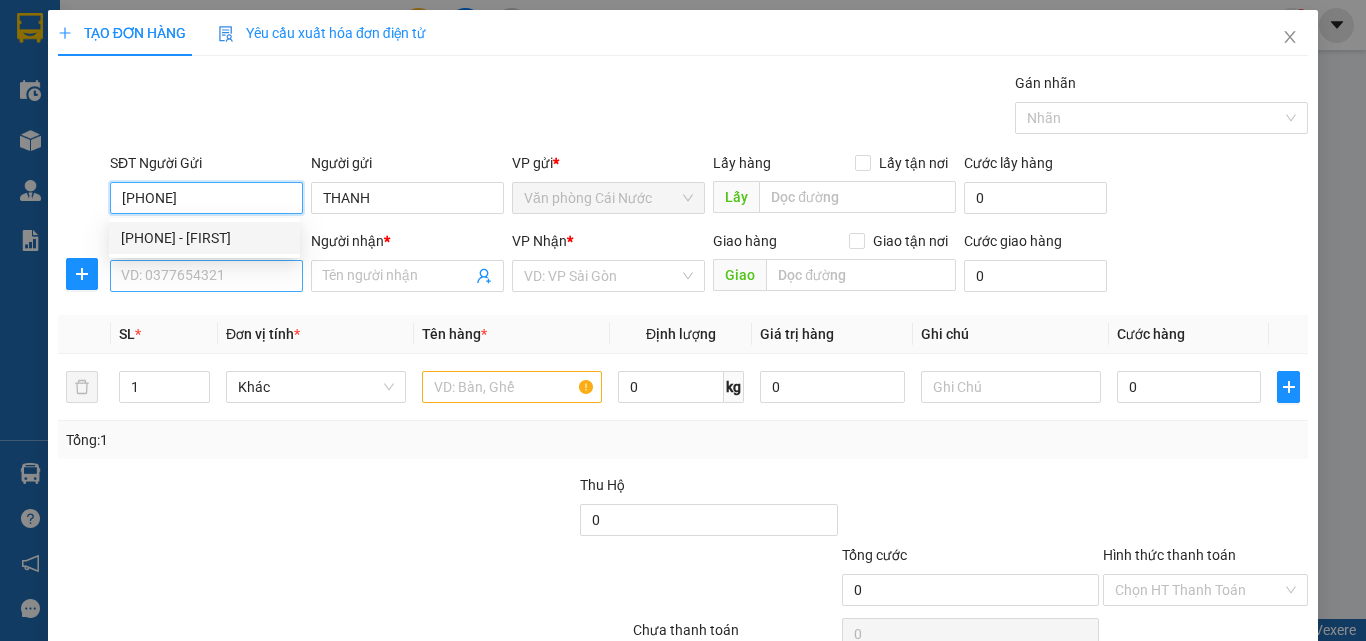 type on "[PHONE]" 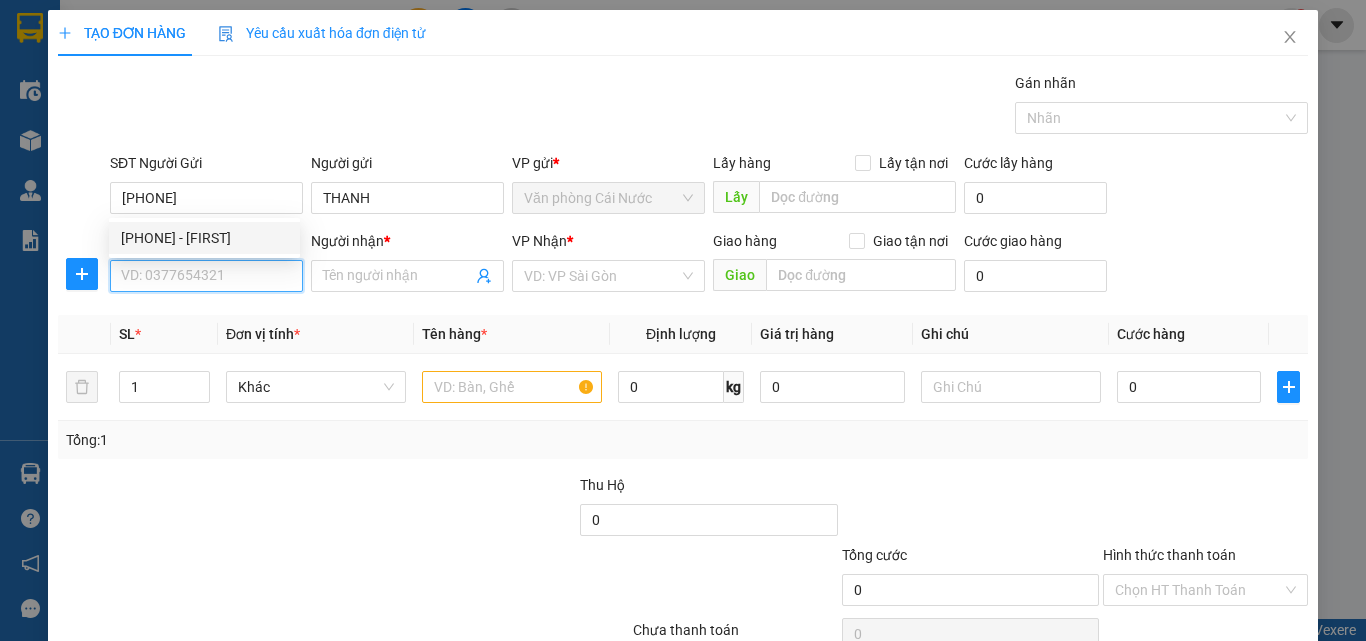 click on "SĐT Người Nhận  *" at bounding box center (206, 276) 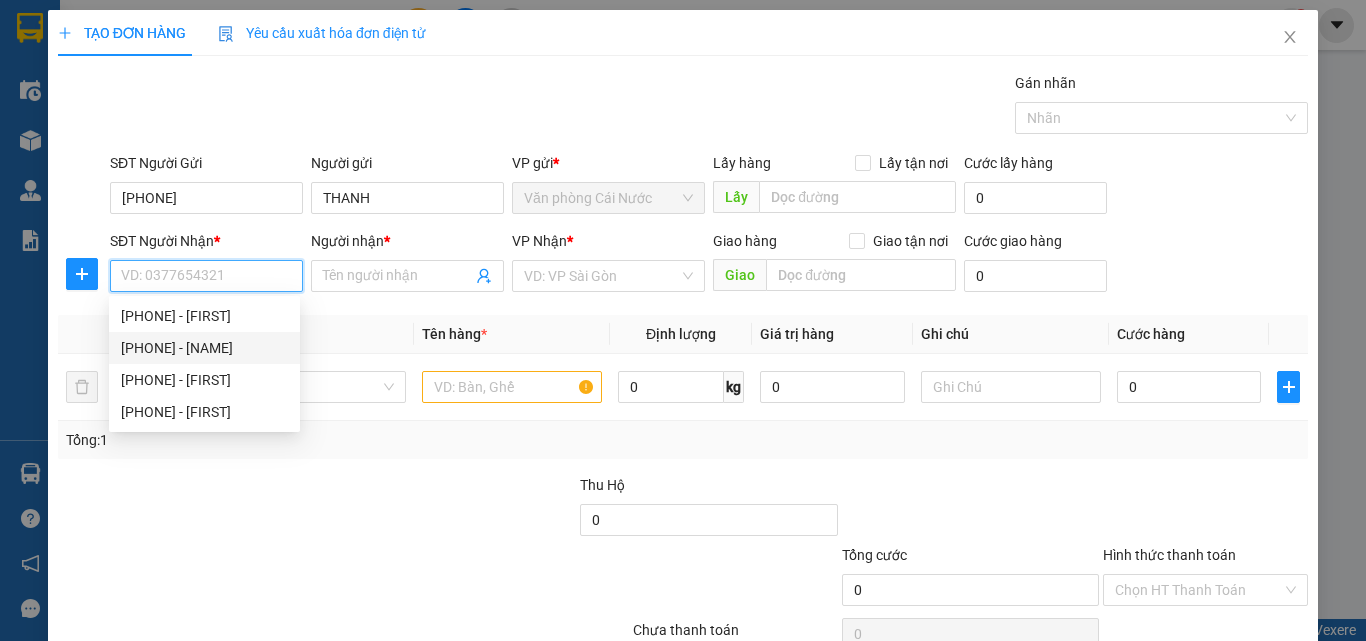 click on "[PHONE] - [NAME]" at bounding box center (204, 348) 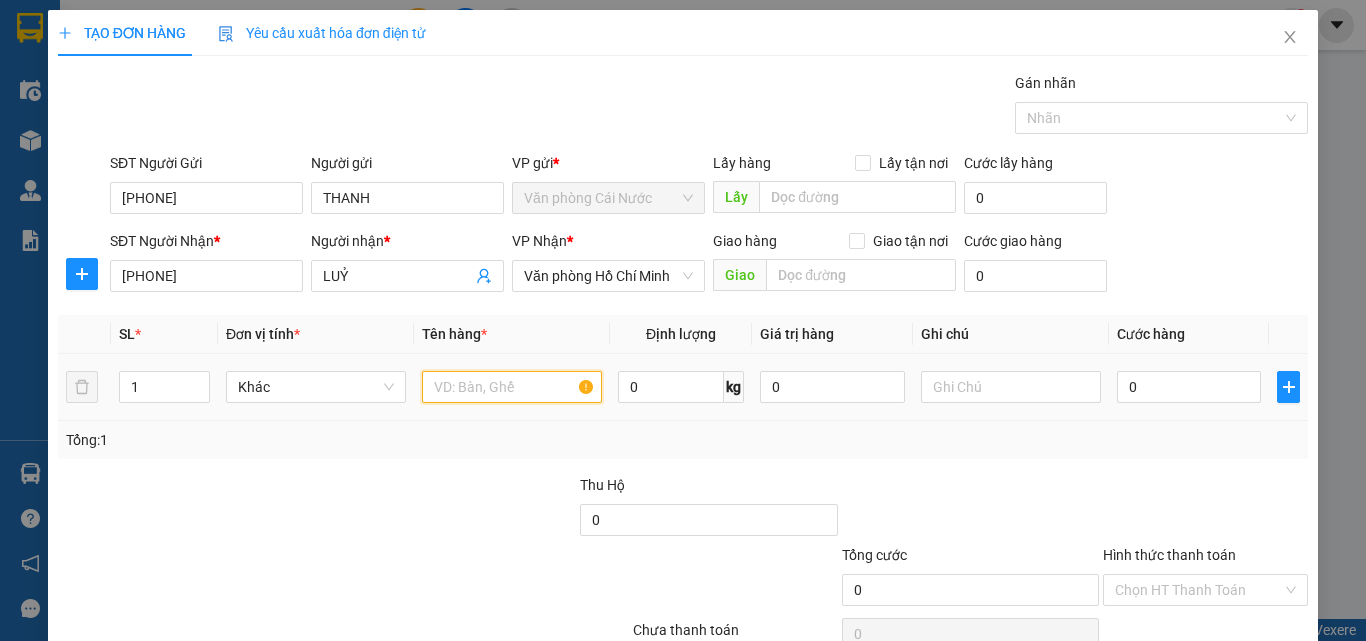 click at bounding box center (512, 387) 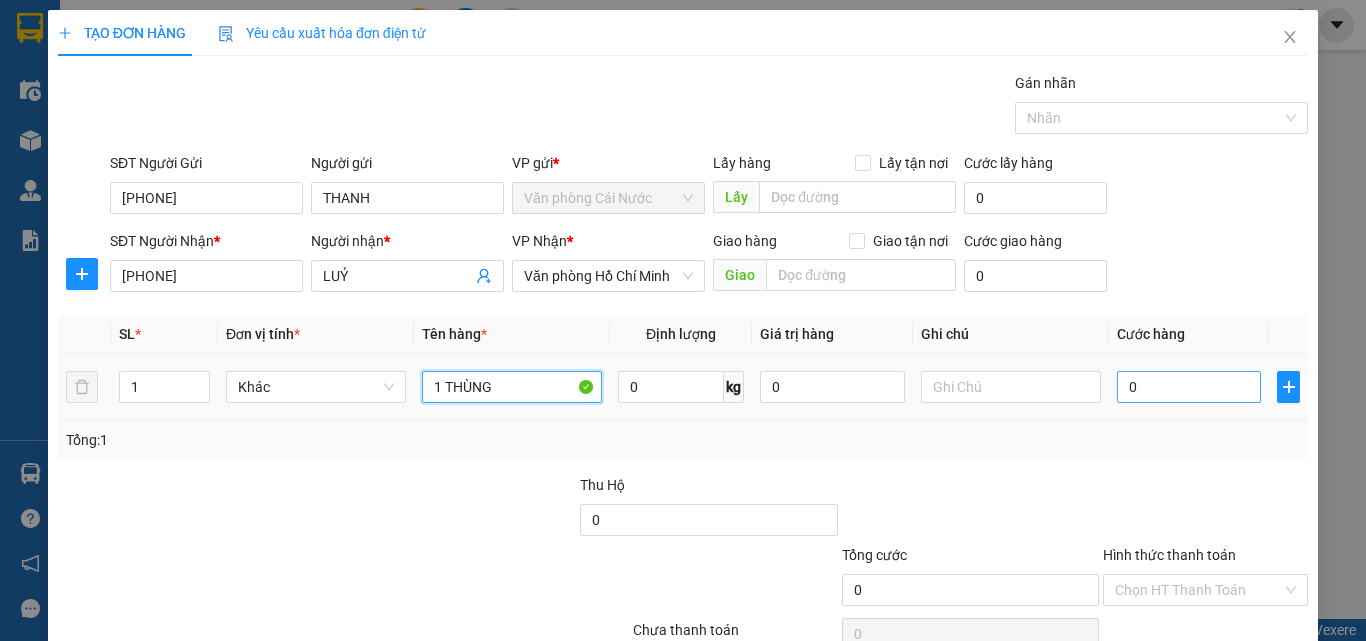 type on "1 THÙNG" 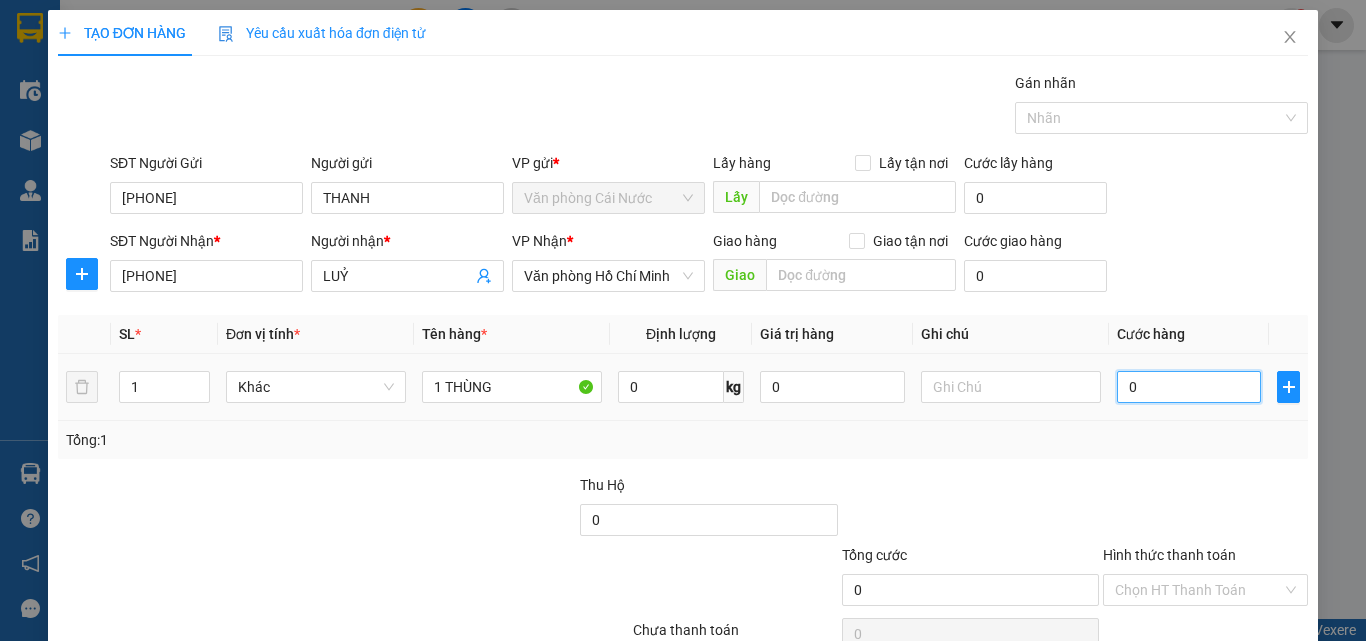 click on "0" at bounding box center (1189, 387) 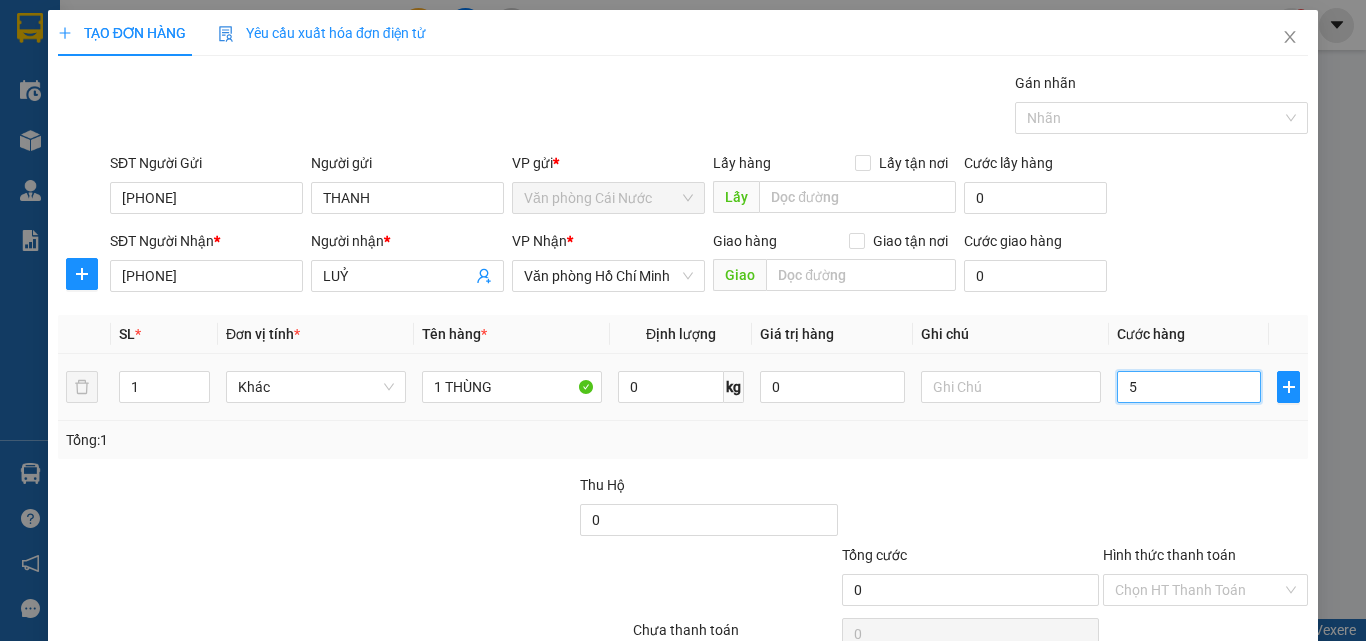 type on "5" 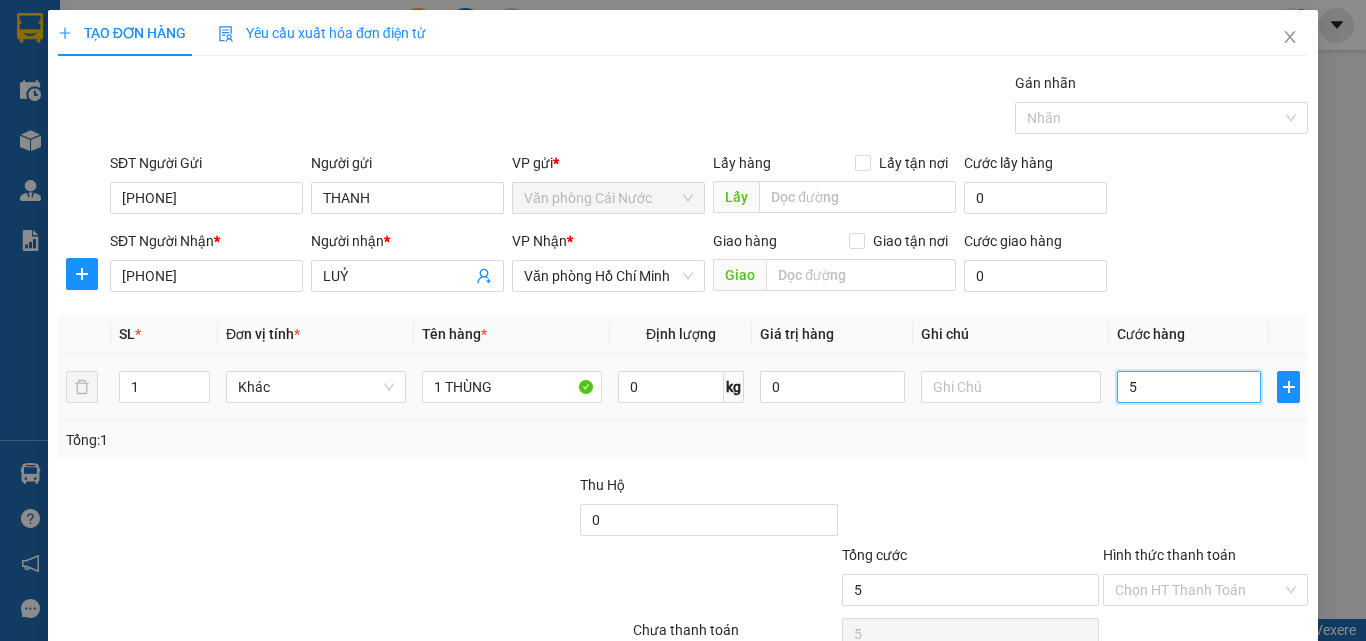 type on "50" 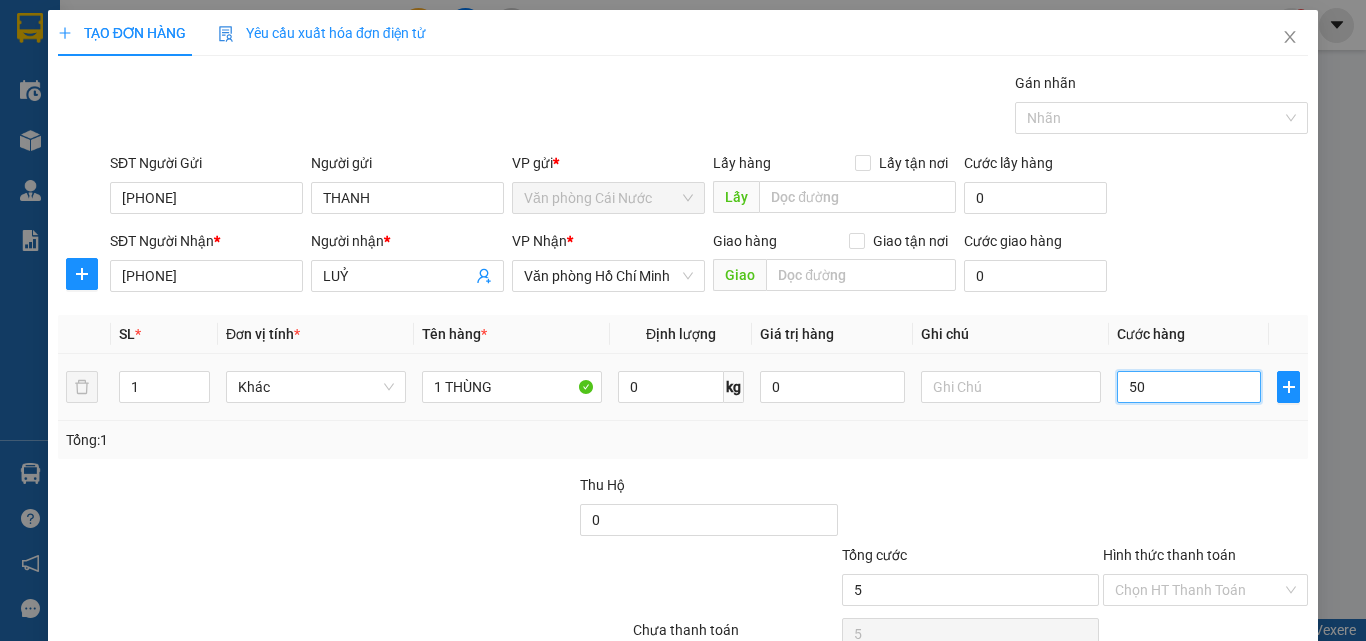type on "50" 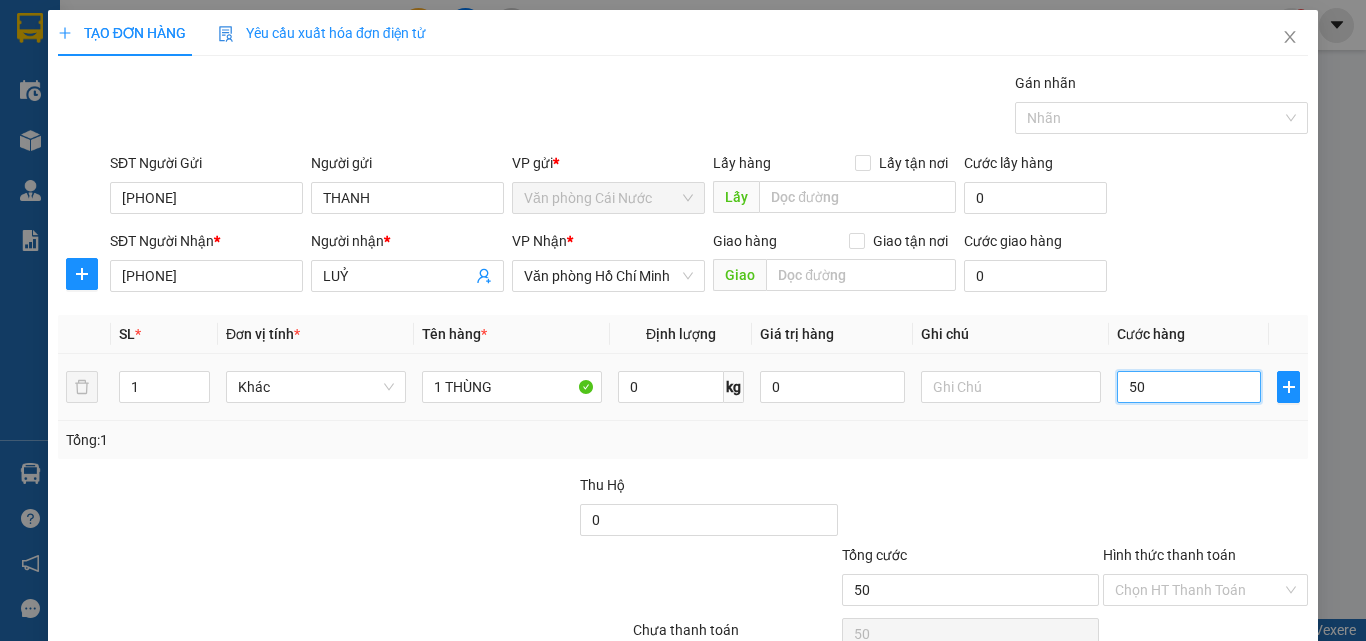scroll, scrollTop: 99, scrollLeft: 0, axis: vertical 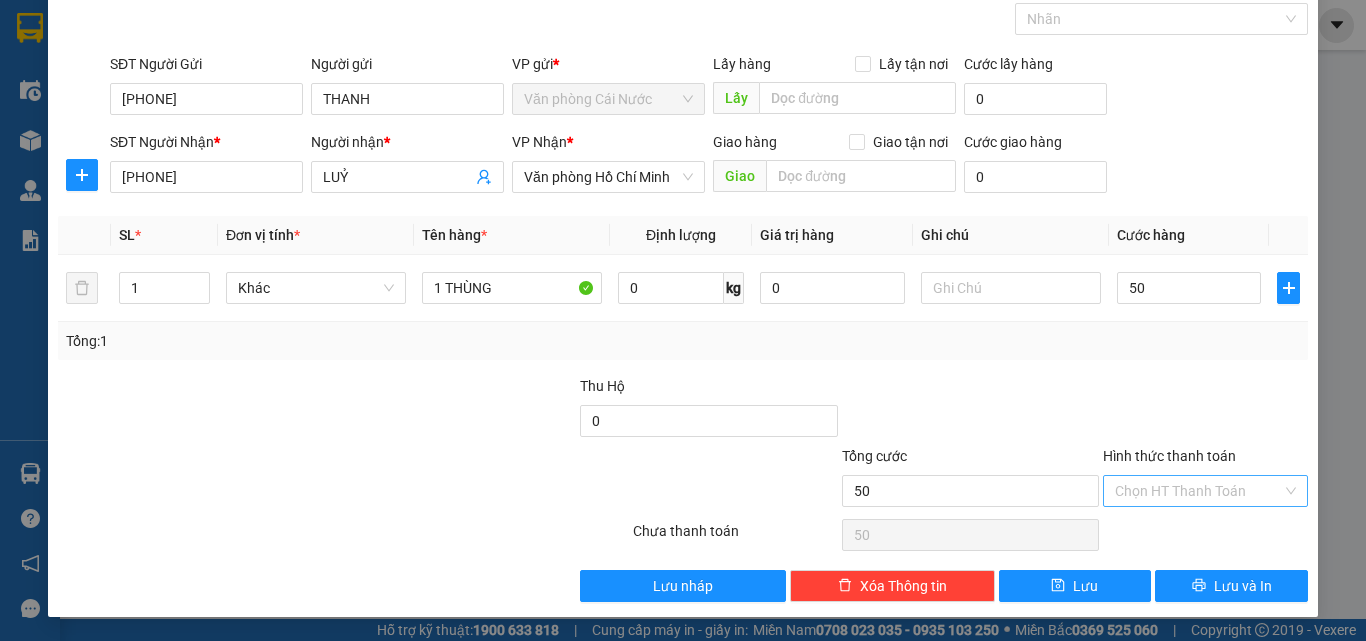 type on "50.000" 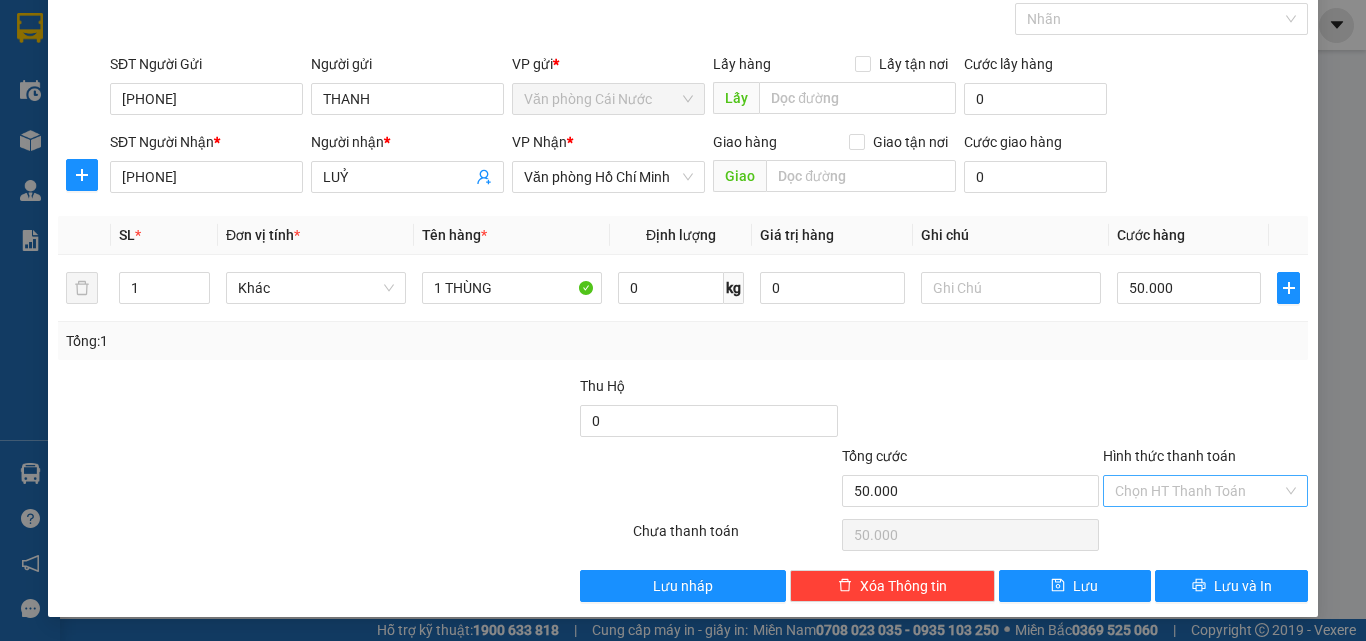 click on "Hình thức thanh toán" at bounding box center [1198, 491] 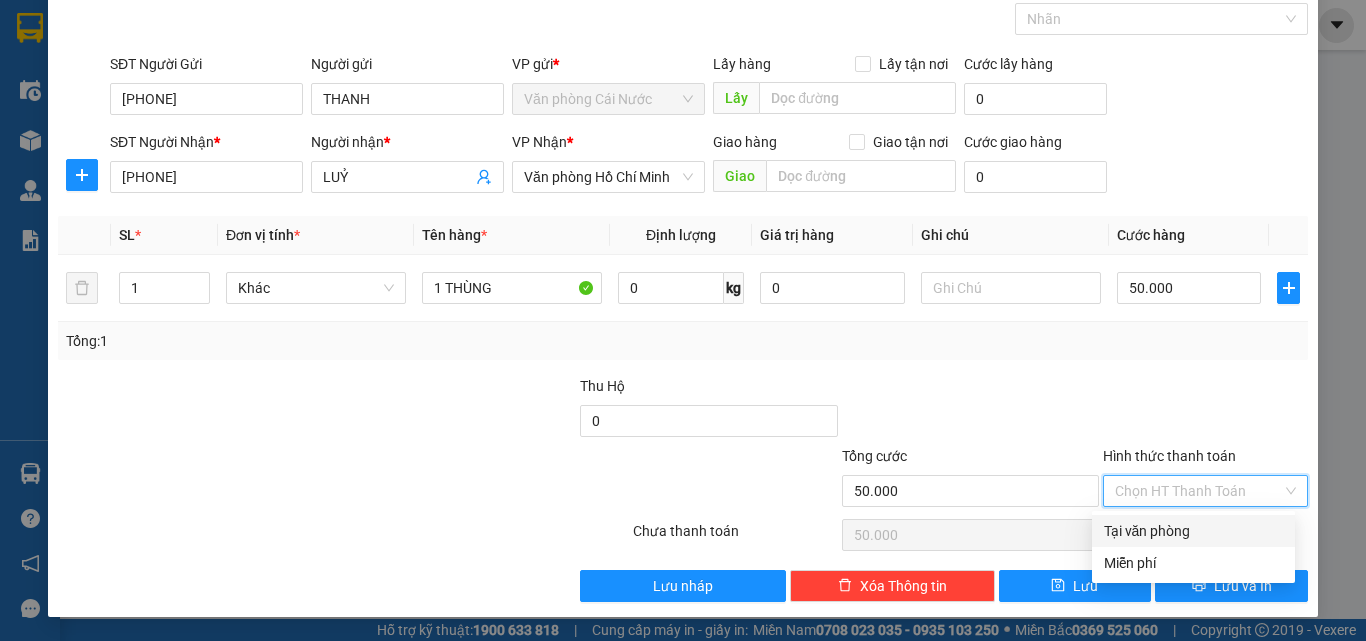 click on "Tại văn phòng" at bounding box center [1193, 531] 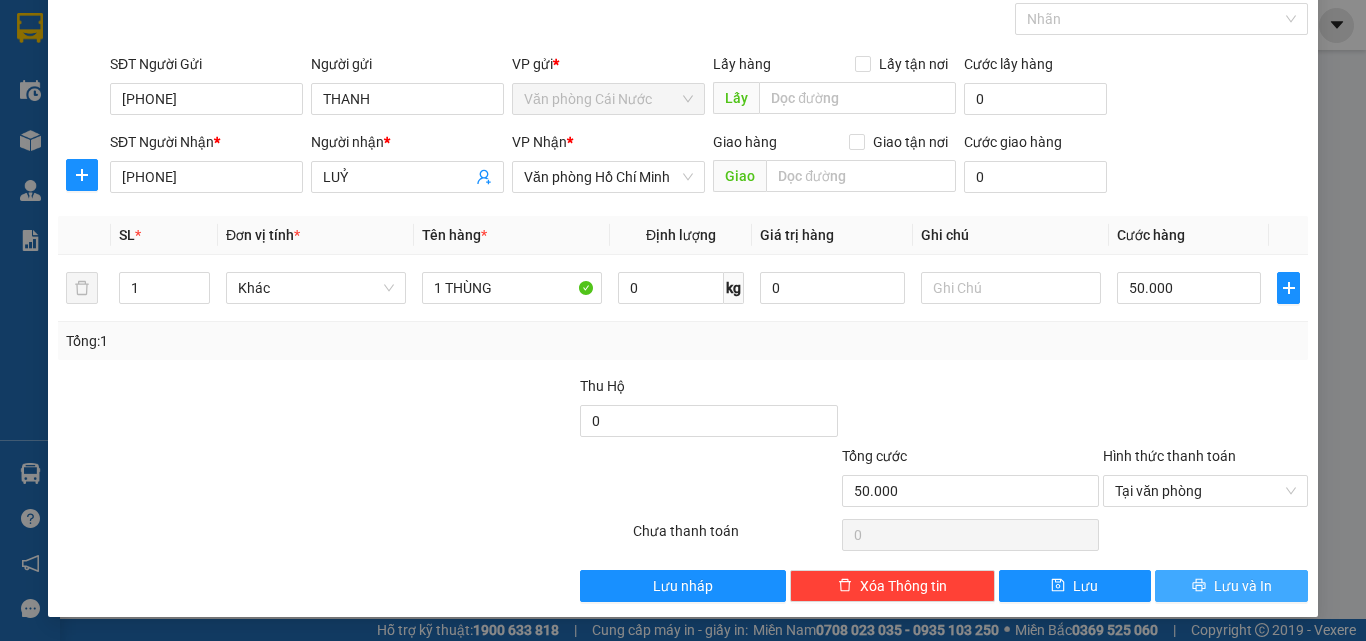 click on "Lưu và In" at bounding box center [1231, 586] 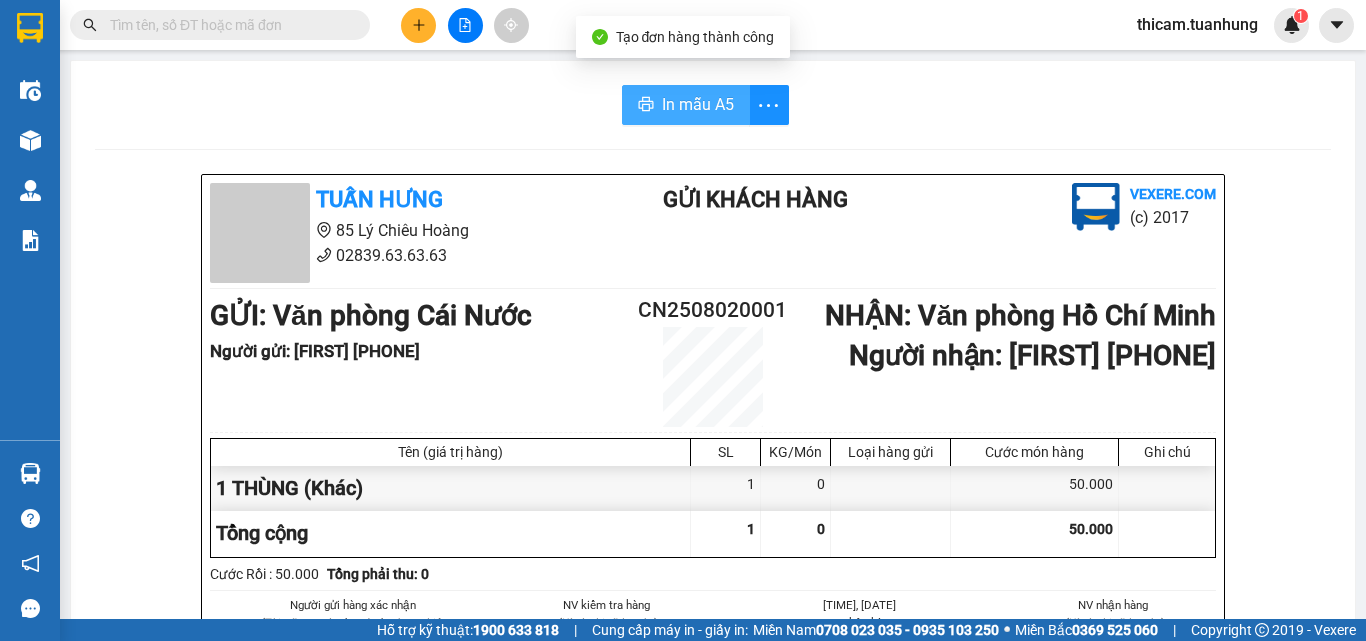 click on "In mẫu A5" at bounding box center [698, 104] 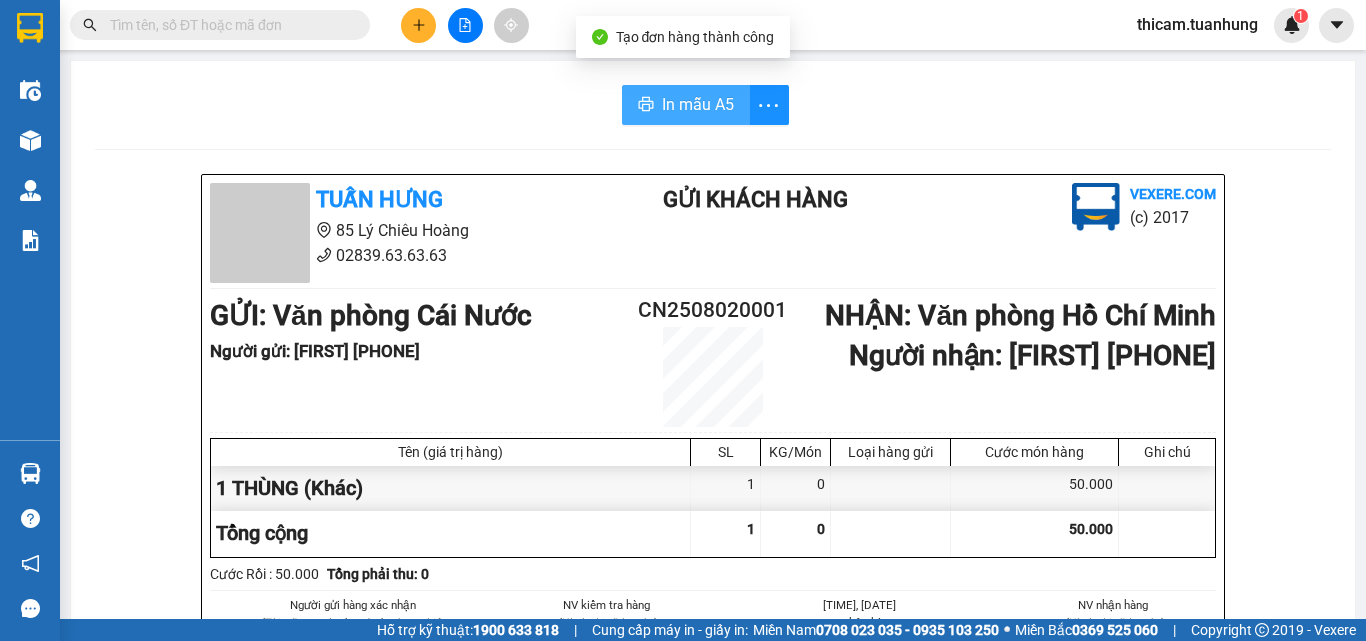 scroll, scrollTop: 0, scrollLeft: 0, axis: both 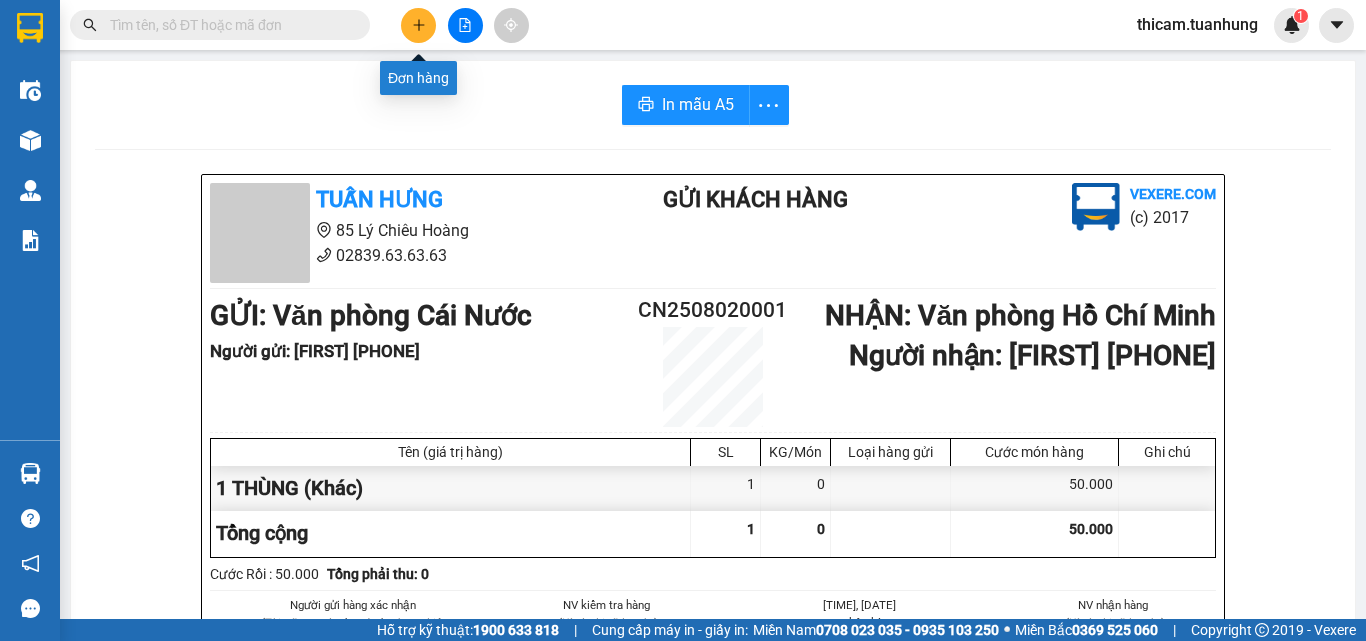 click 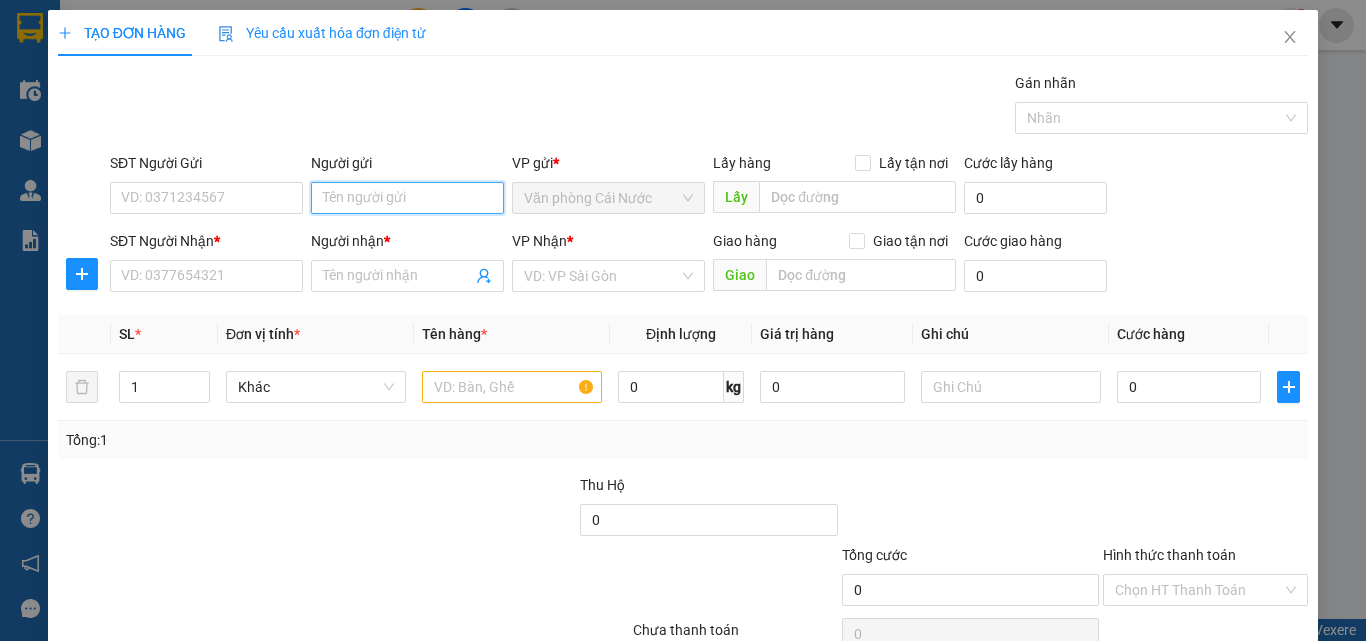click on "Người gửi" at bounding box center [407, 198] 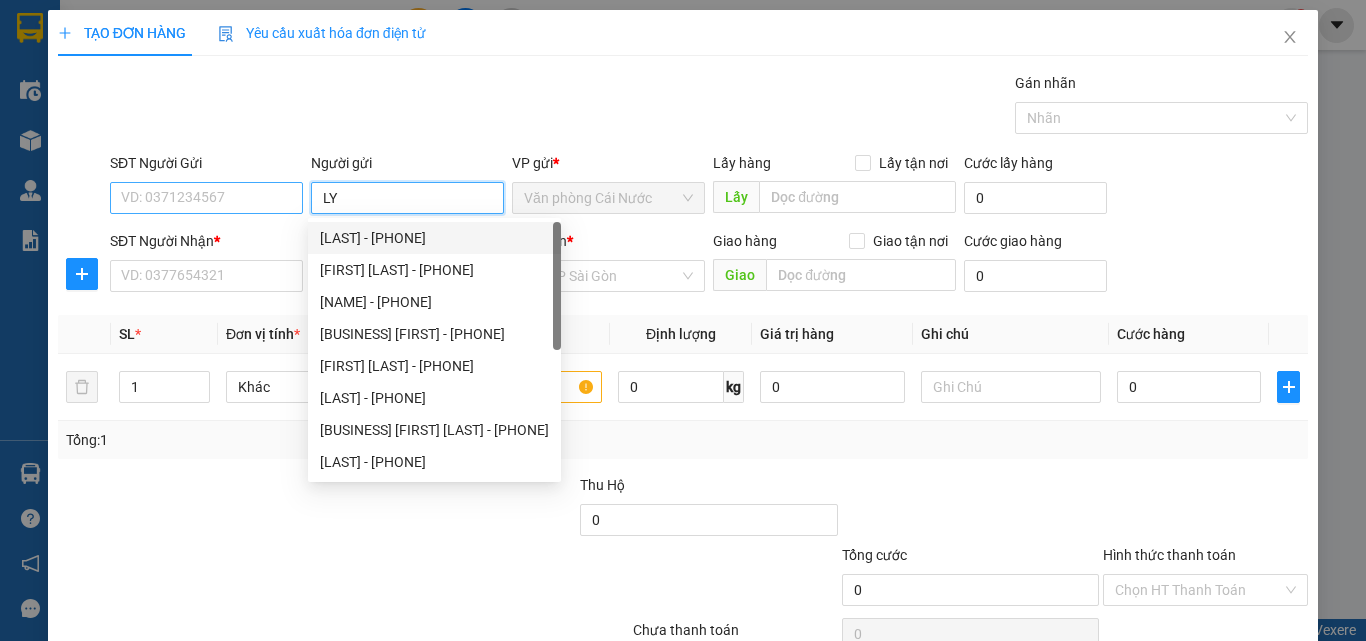 type on "LY" 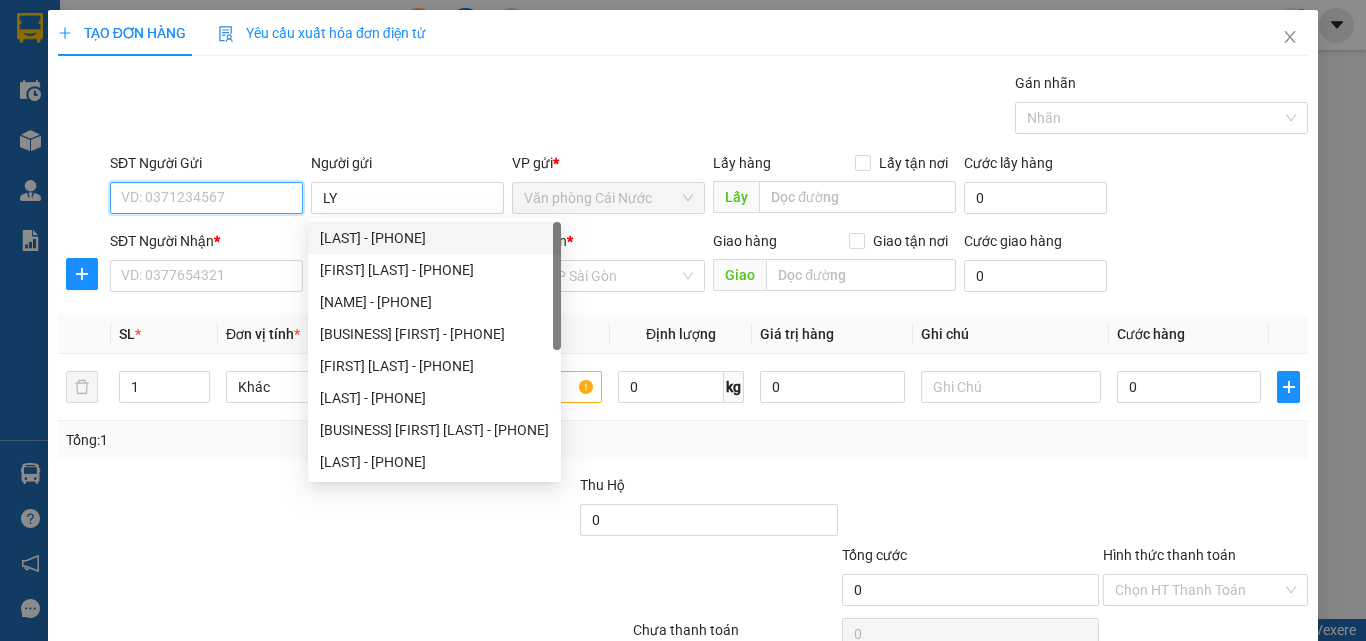 click on "SĐT Người Gửi" at bounding box center (206, 198) 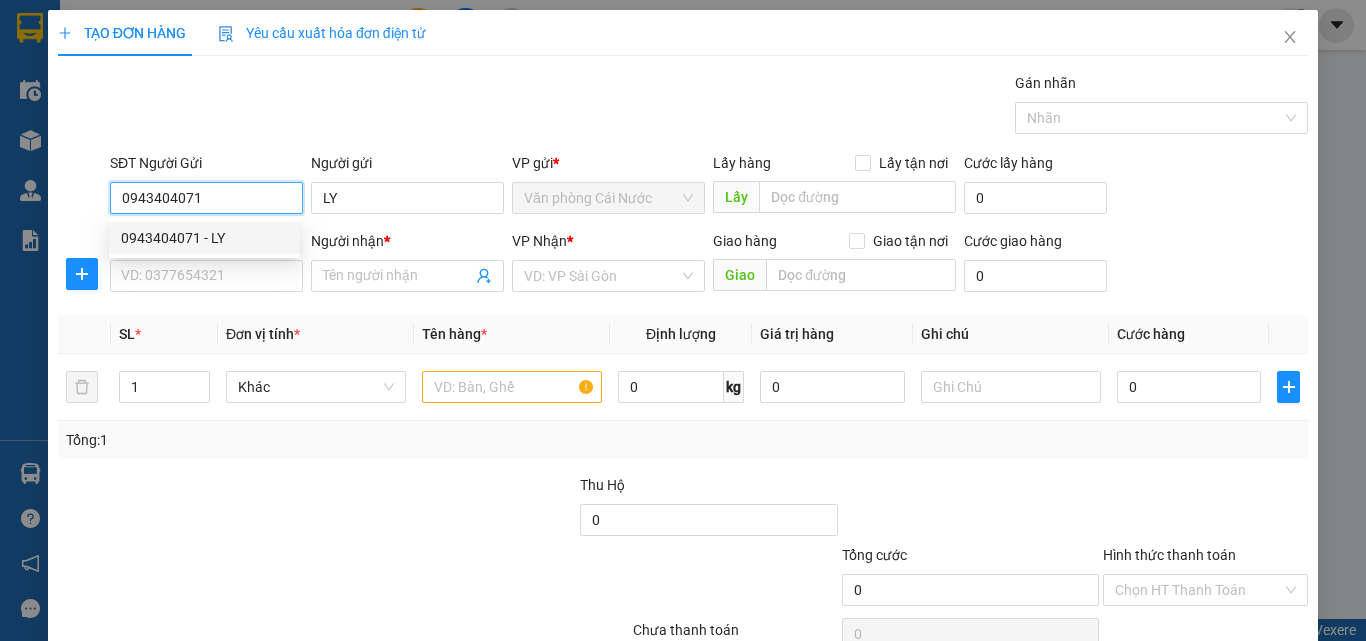 drag, startPoint x: 215, startPoint y: 241, endPoint x: 217, endPoint y: 256, distance: 15.132746 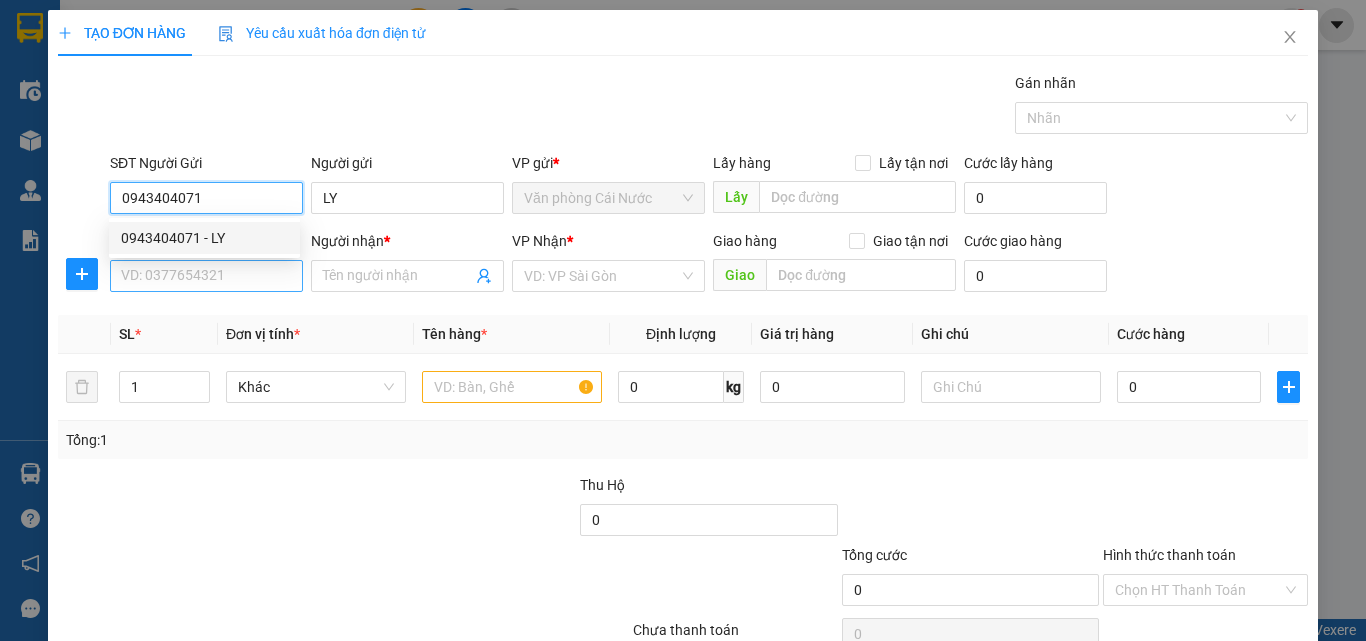 type on "0943404071" 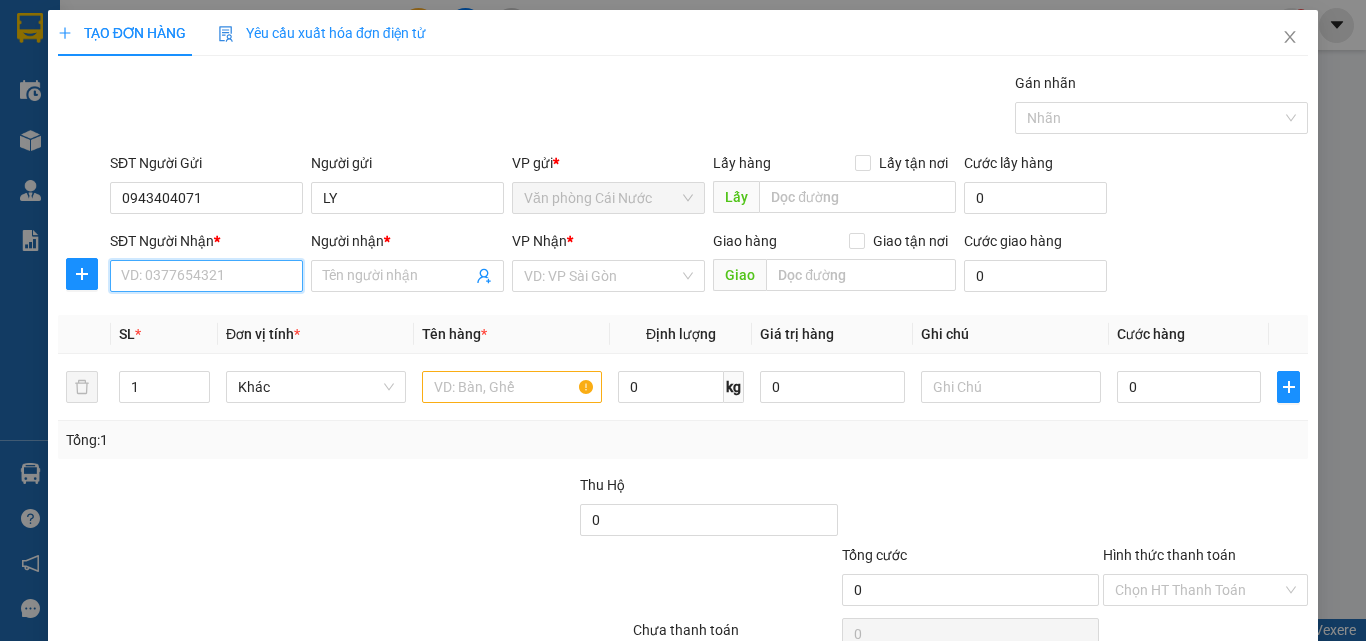 click on "SĐT Người Nhận  *" at bounding box center [206, 276] 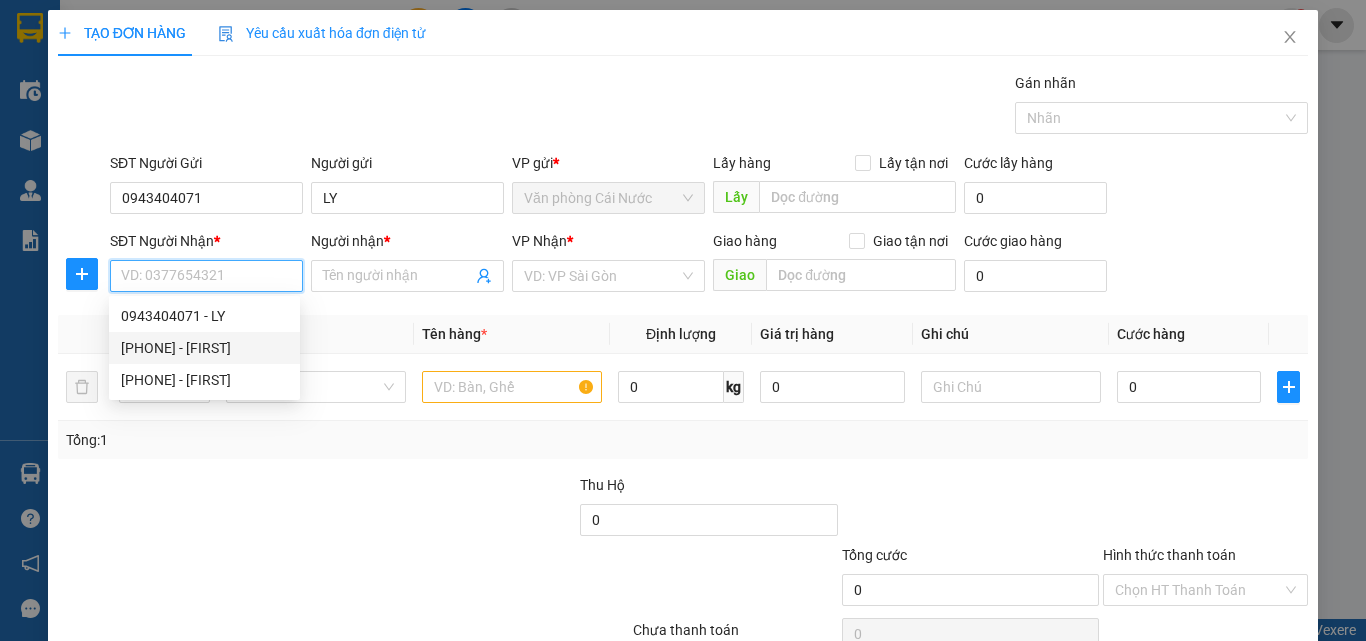 click on "[PHONE] - [FIRST]" at bounding box center [204, 348] 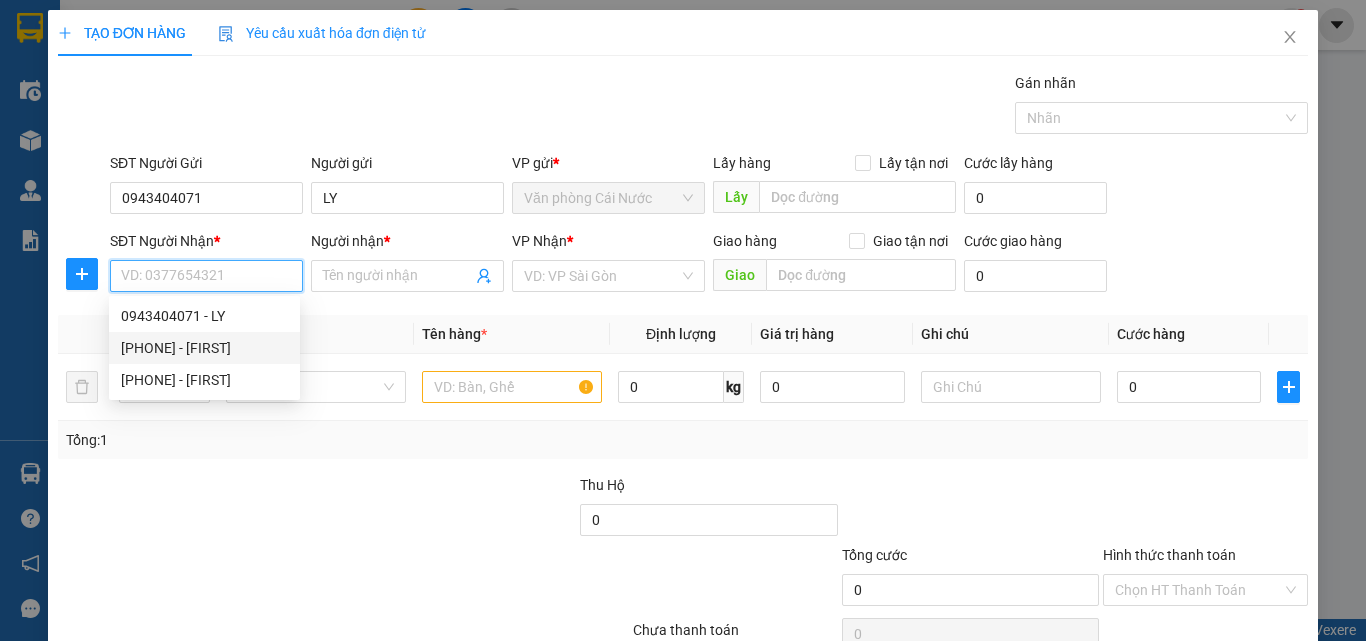 type on "MINH" 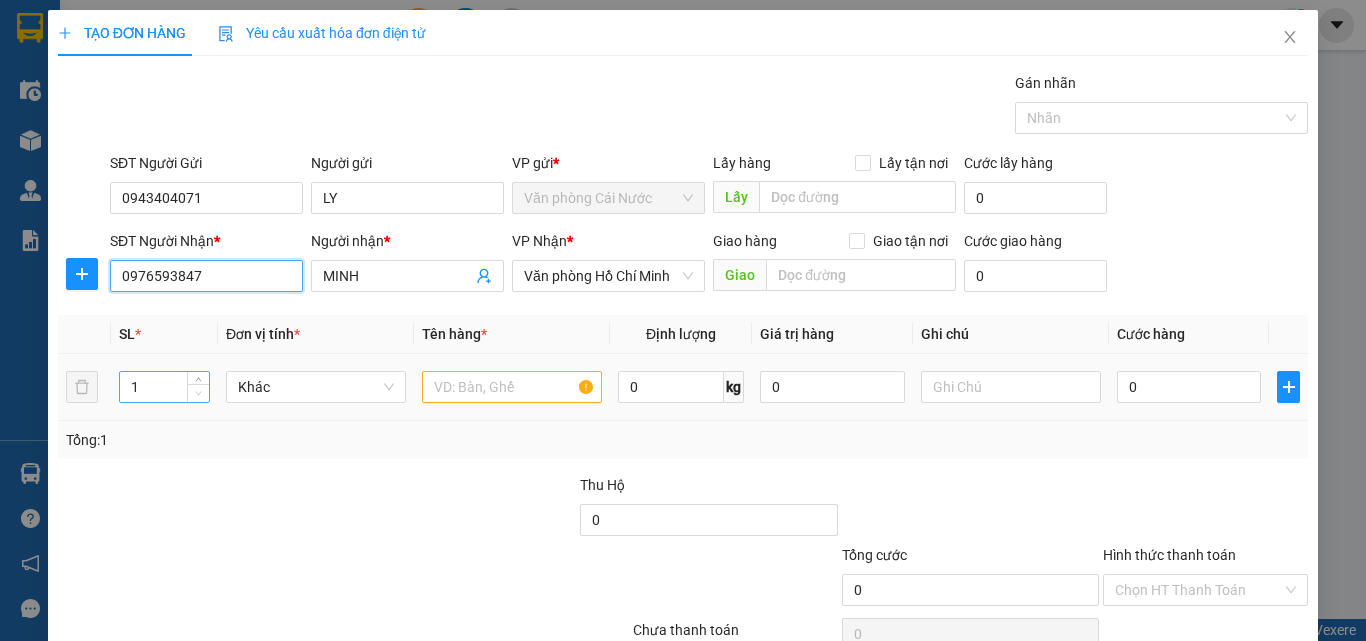 click at bounding box center (198, 393) 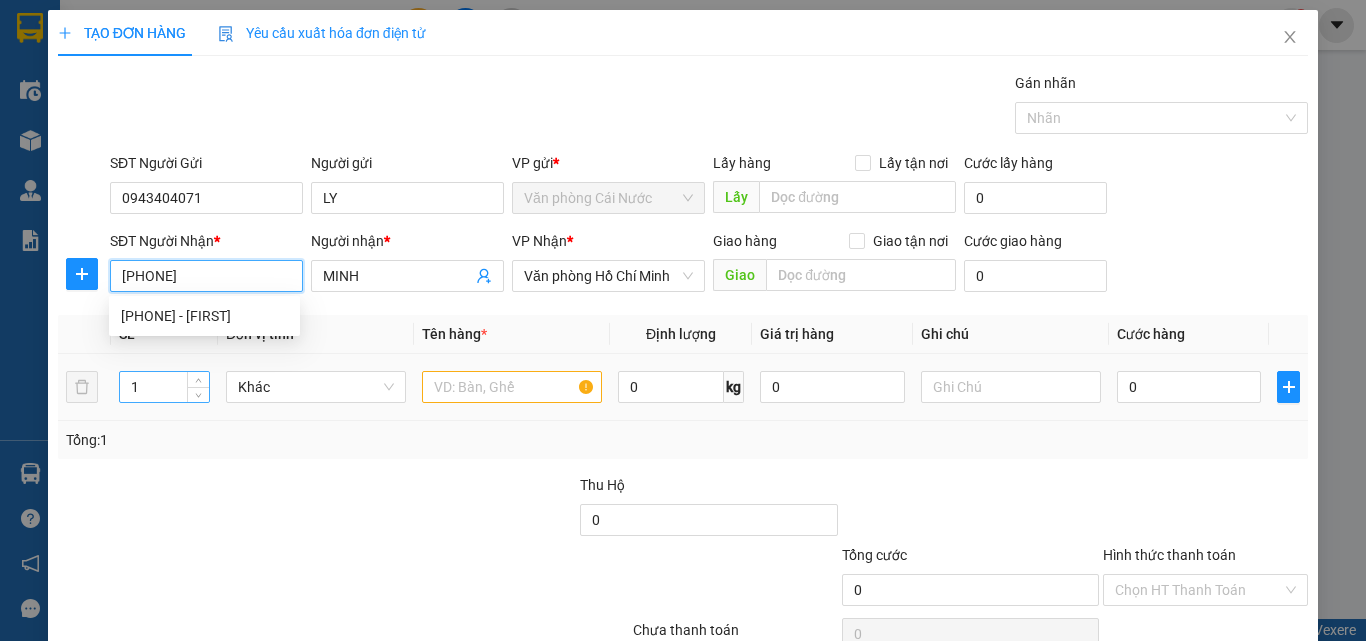 type on "[PHONE]" 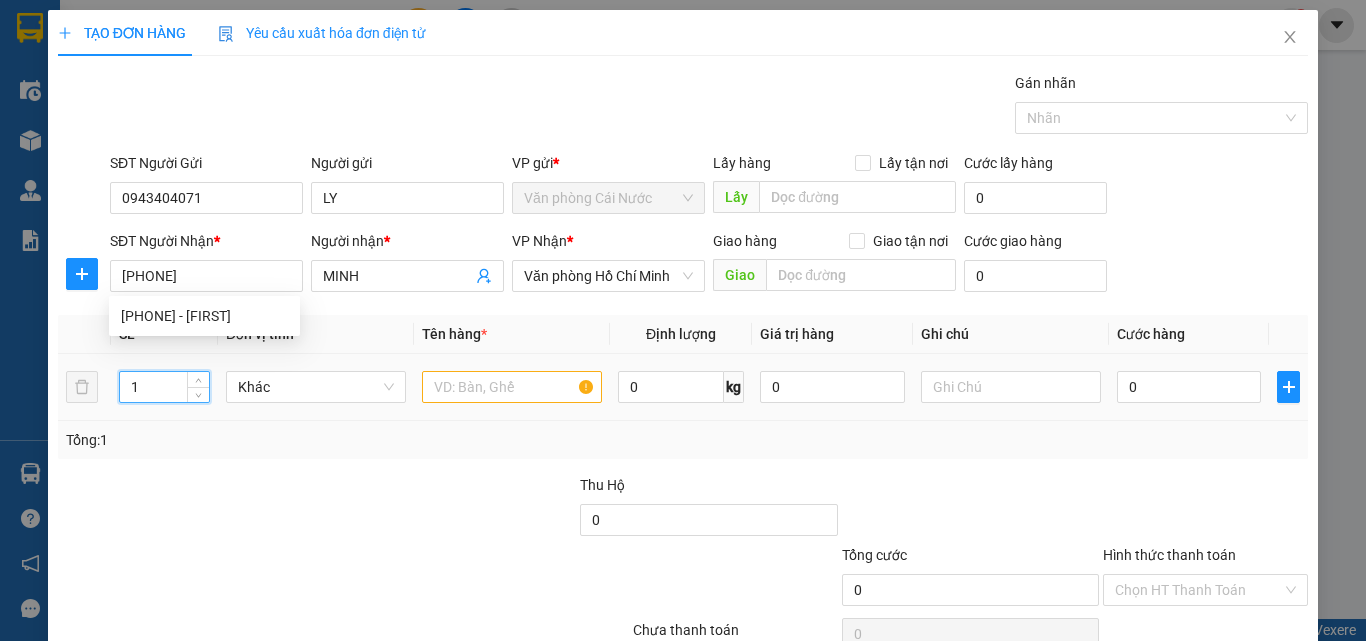 click on "1" at bounding box center [164, 387] 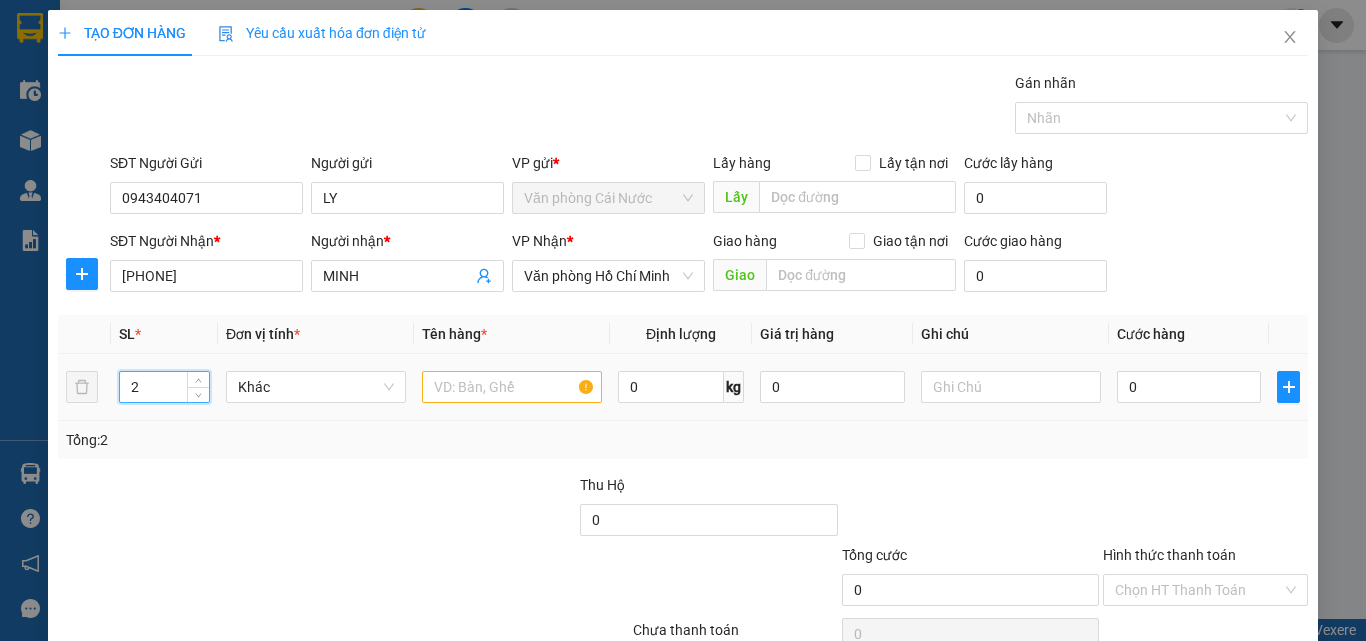 type on "2" 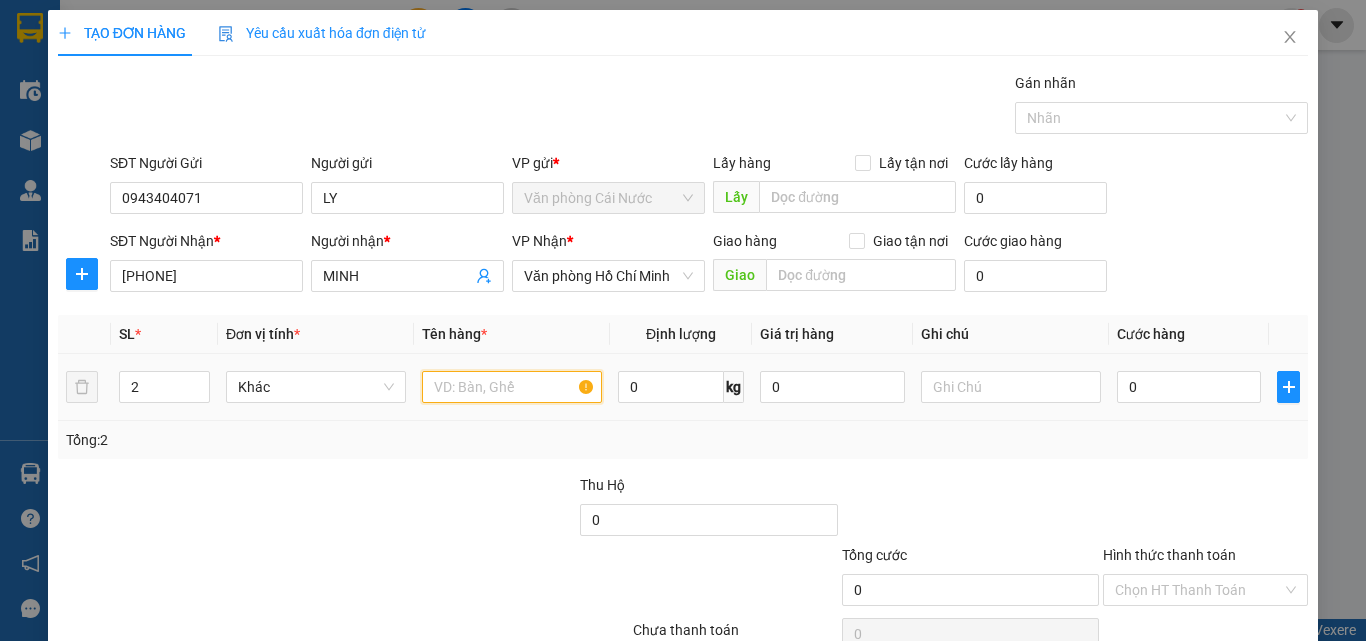 click at bounding box center [512, 387] 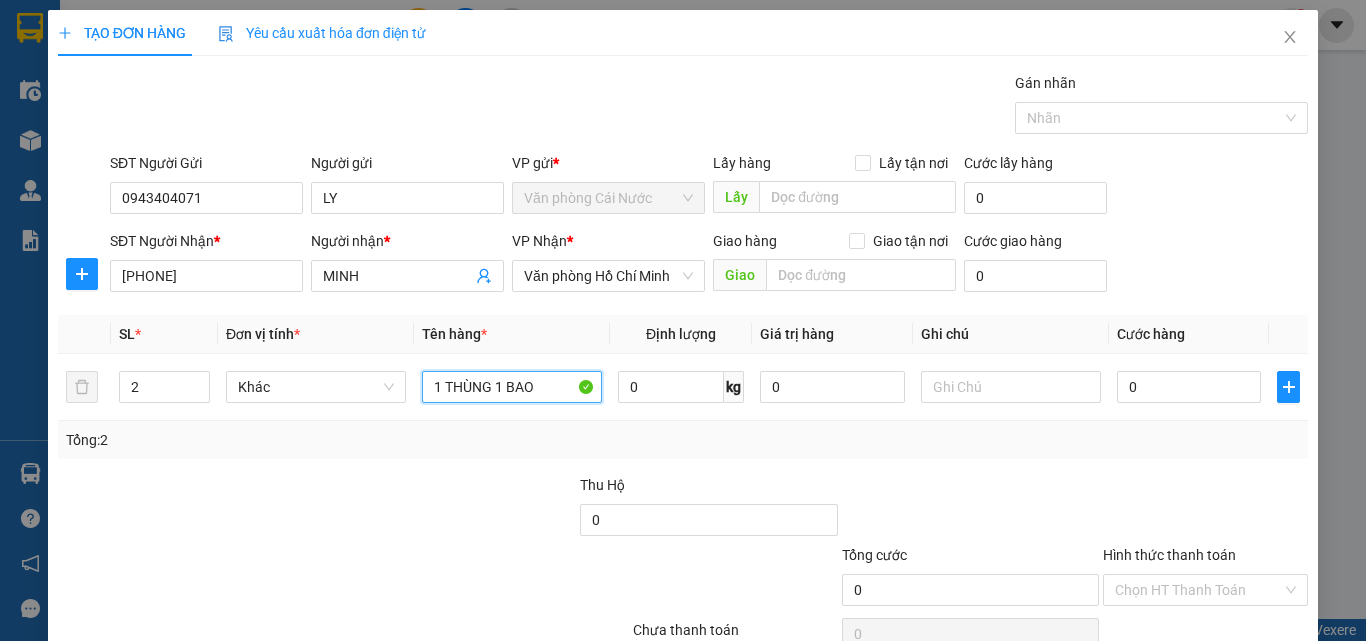 scroll, scrollTop: 99, scrollLeft: 0, axis: vertical 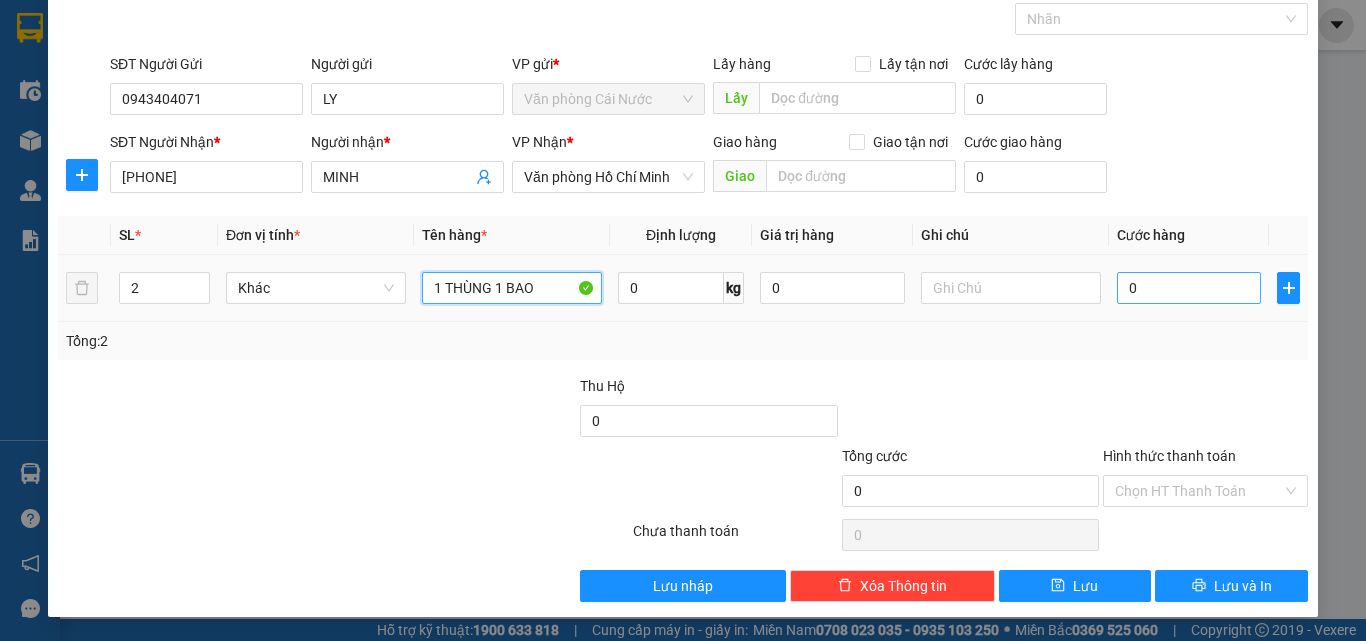 type on "1 THÙNG 1 BAO" 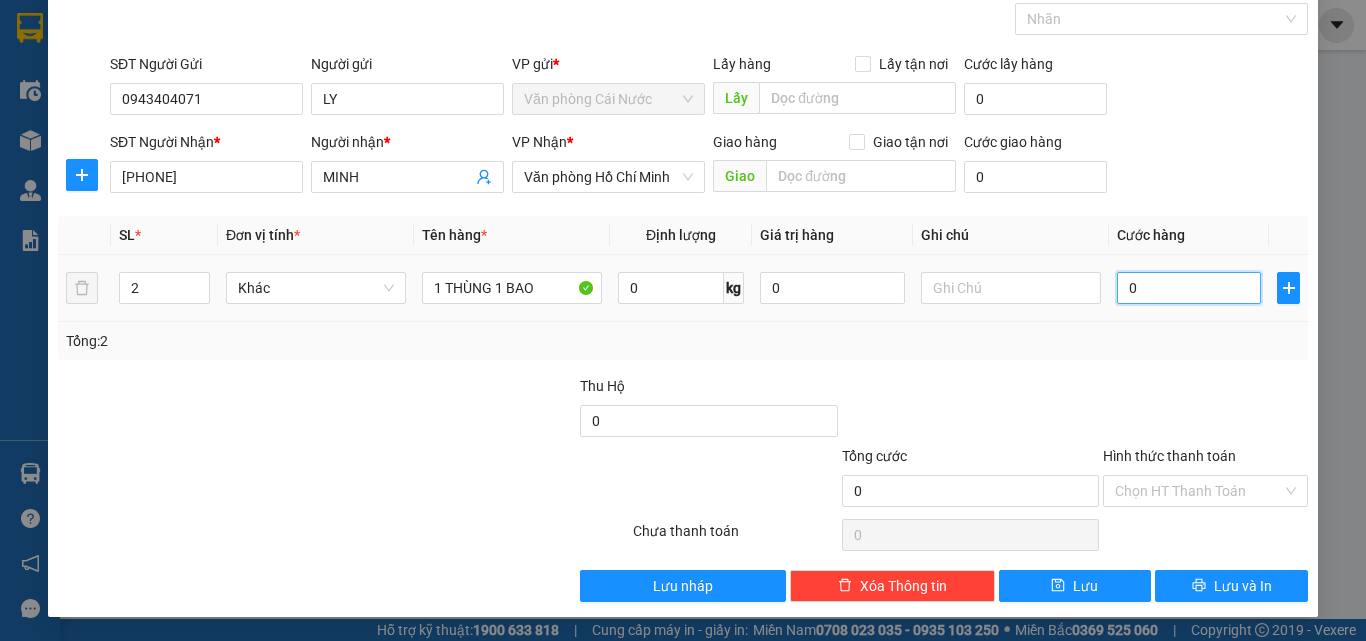 click on "0" at bounding box center (1189, 288) 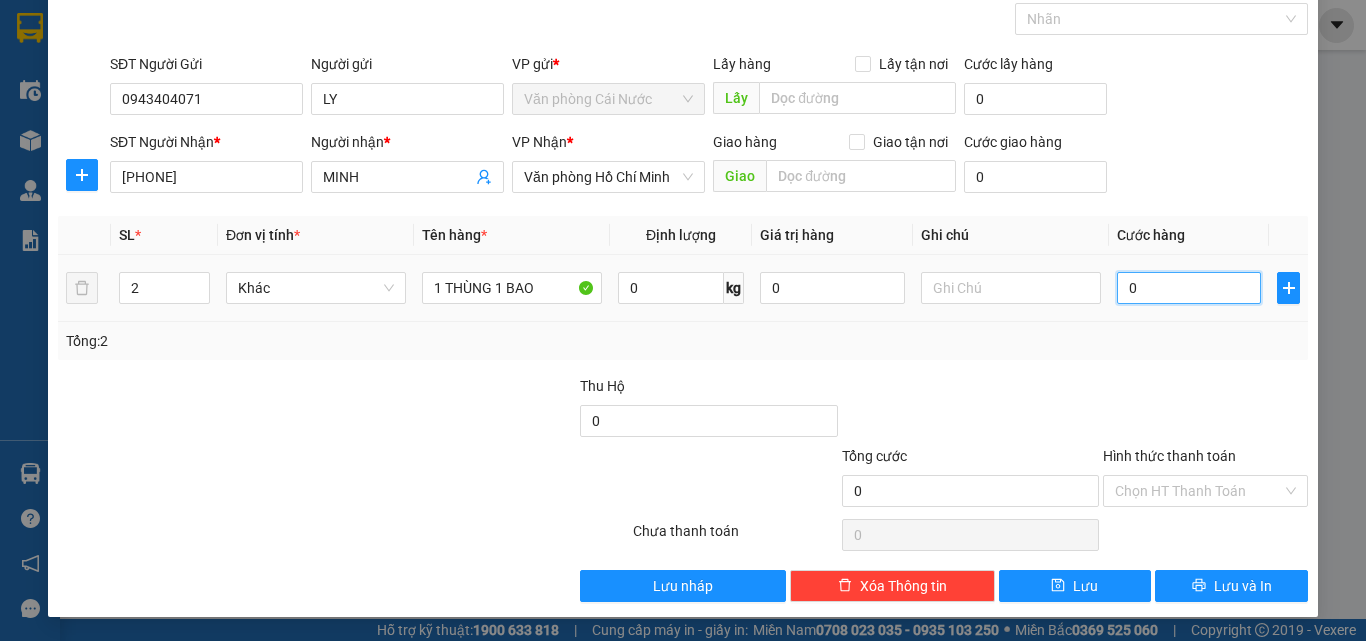 type on "8" 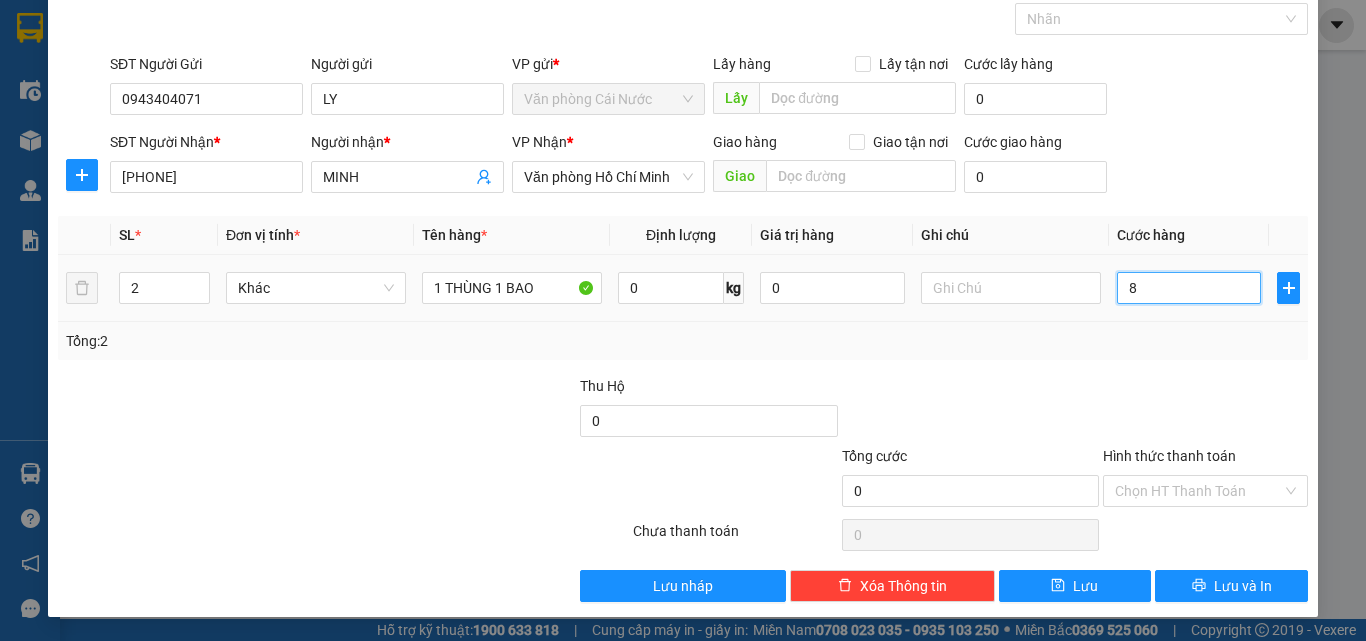 type on "8" 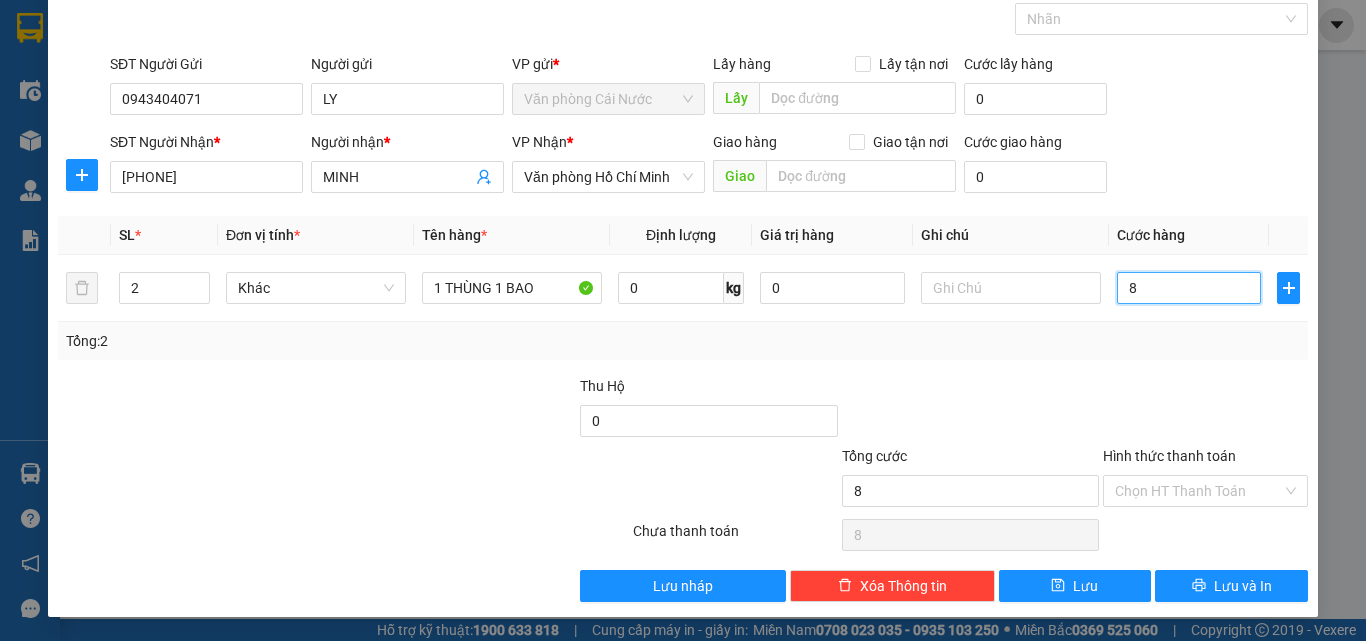 type on "80" 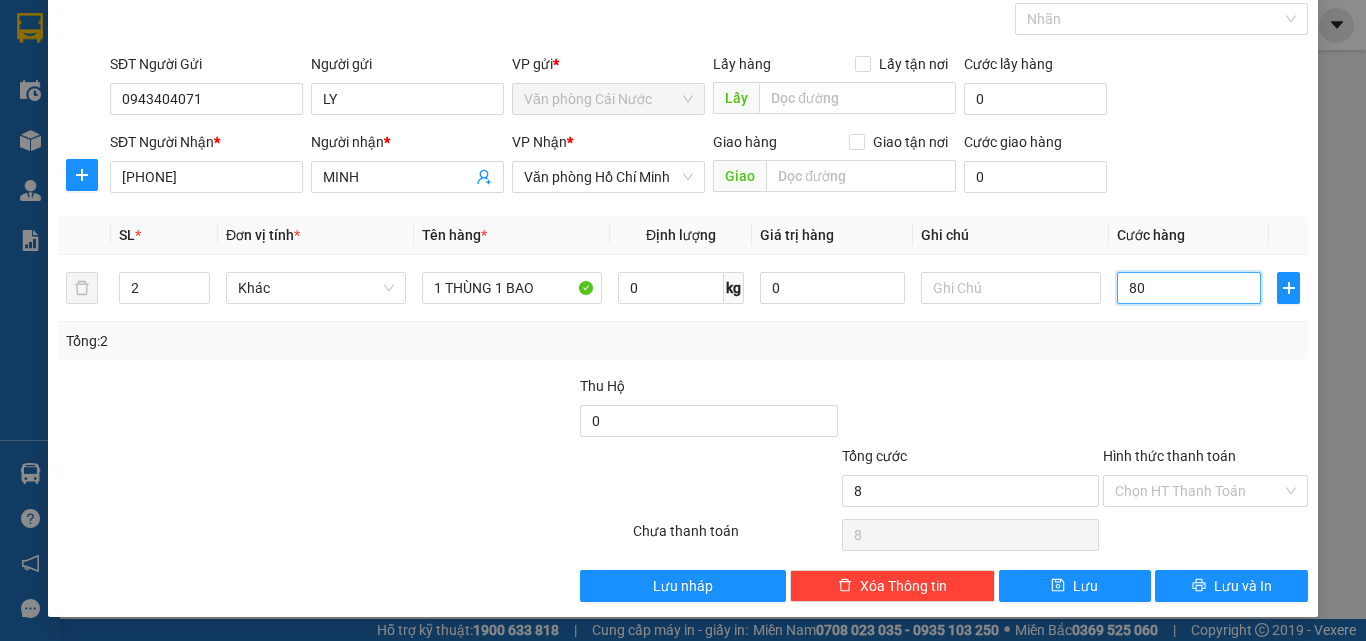 type on "80" 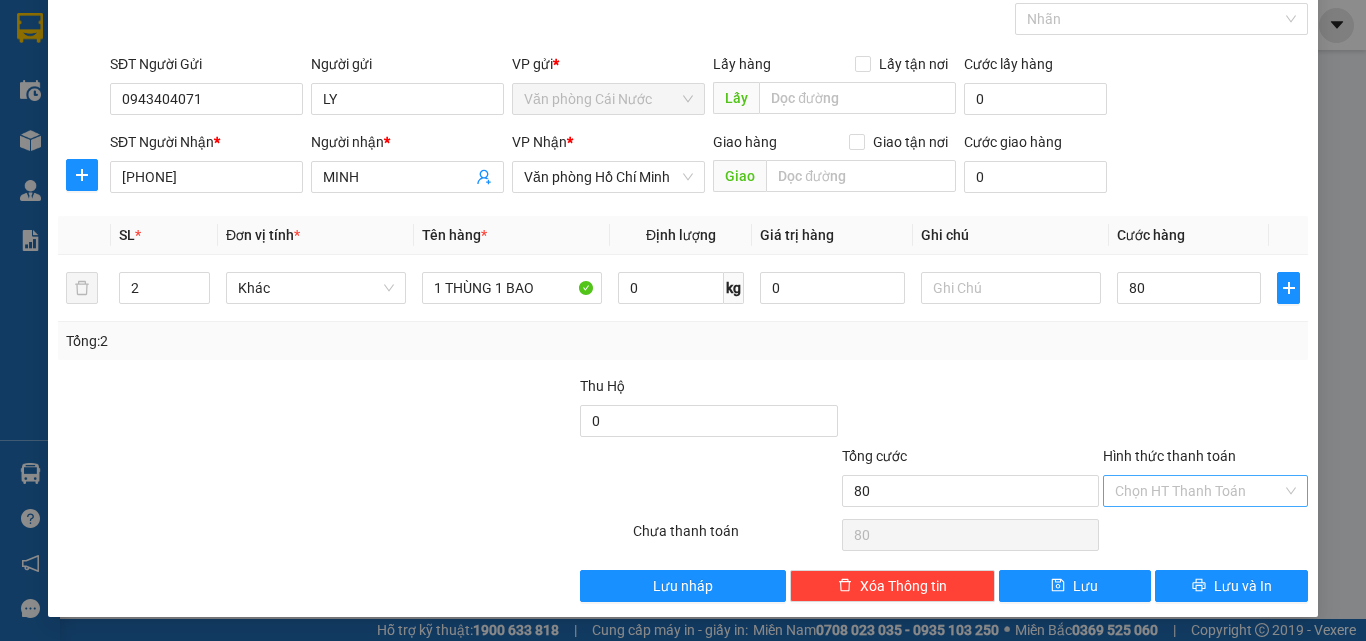 type on "80.000" 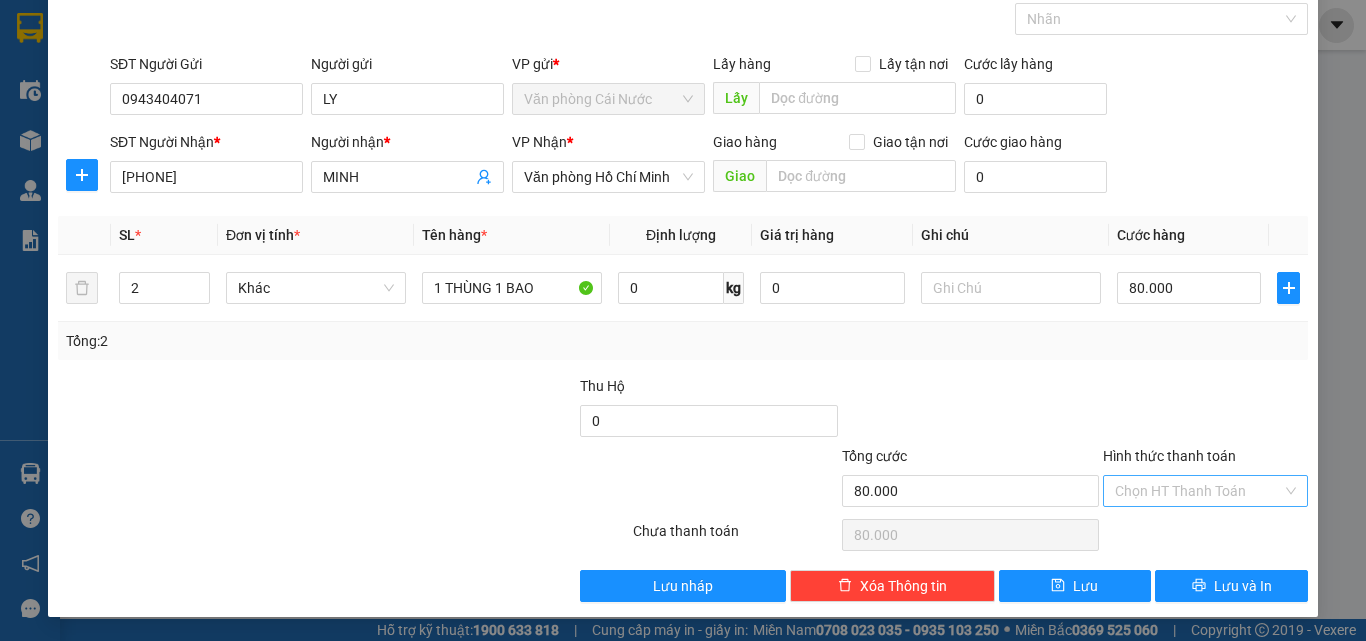 click on "Hình thức thanh toán" at bounding box center [1198, 491] 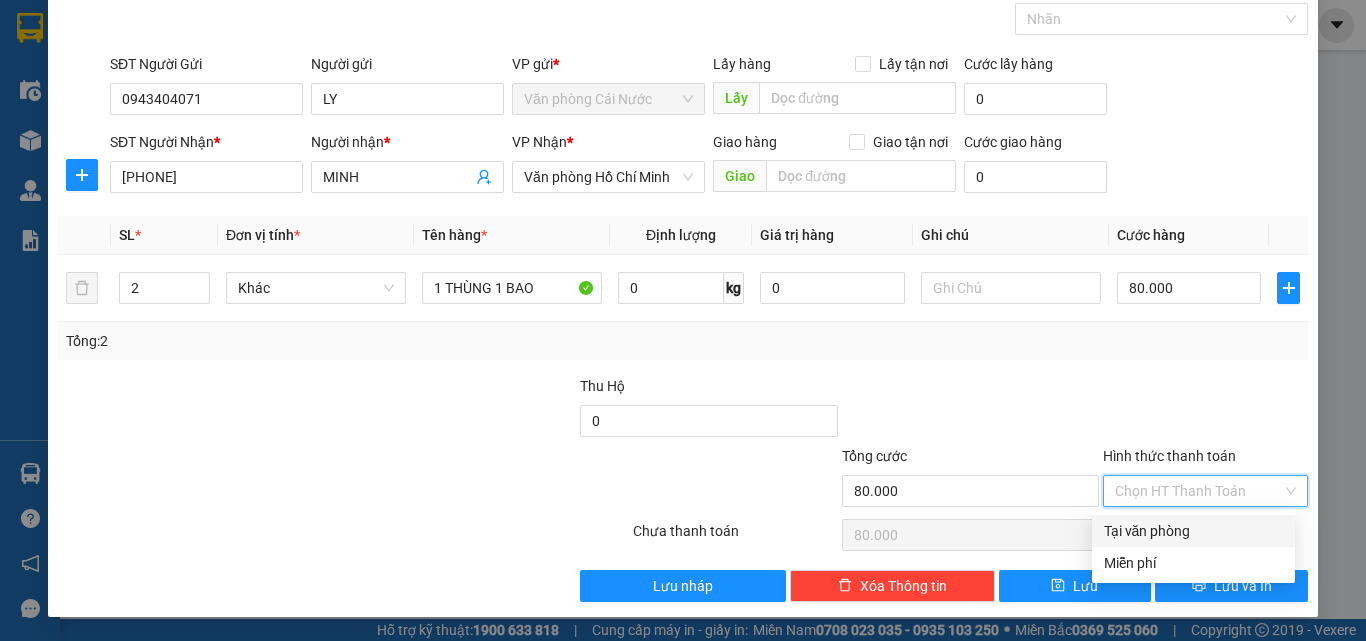 click on "Tại văn phòng" at bounding box center [1193, 531] 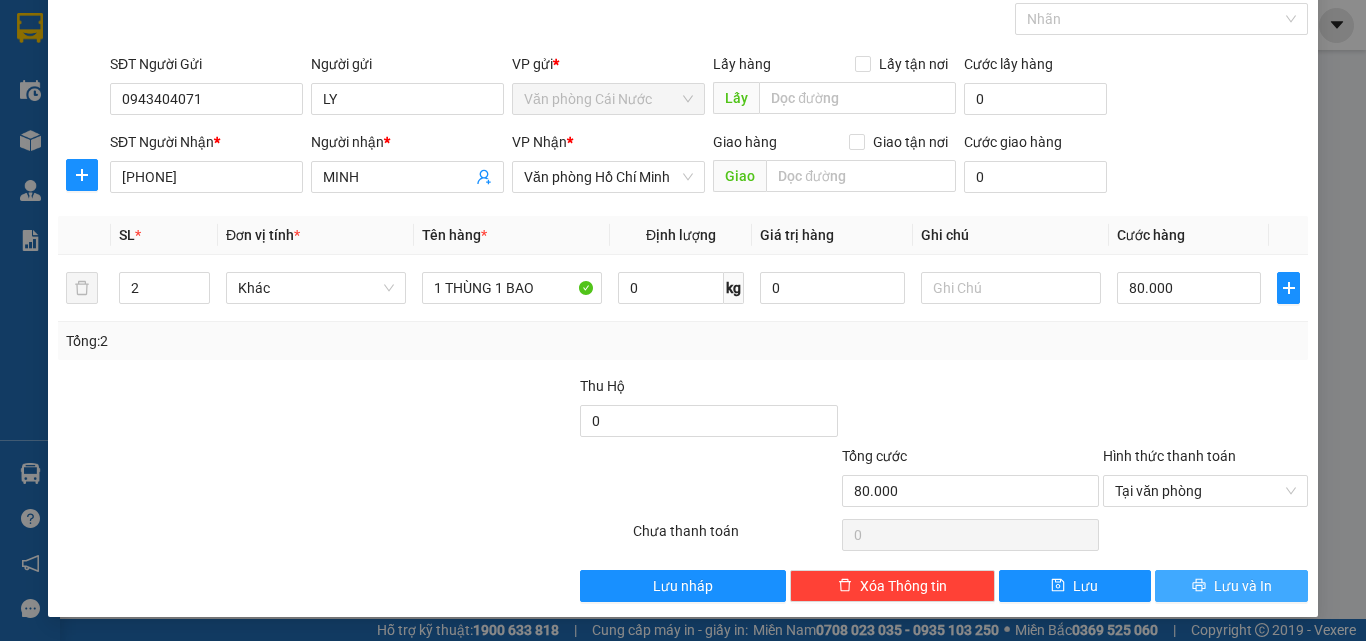 click 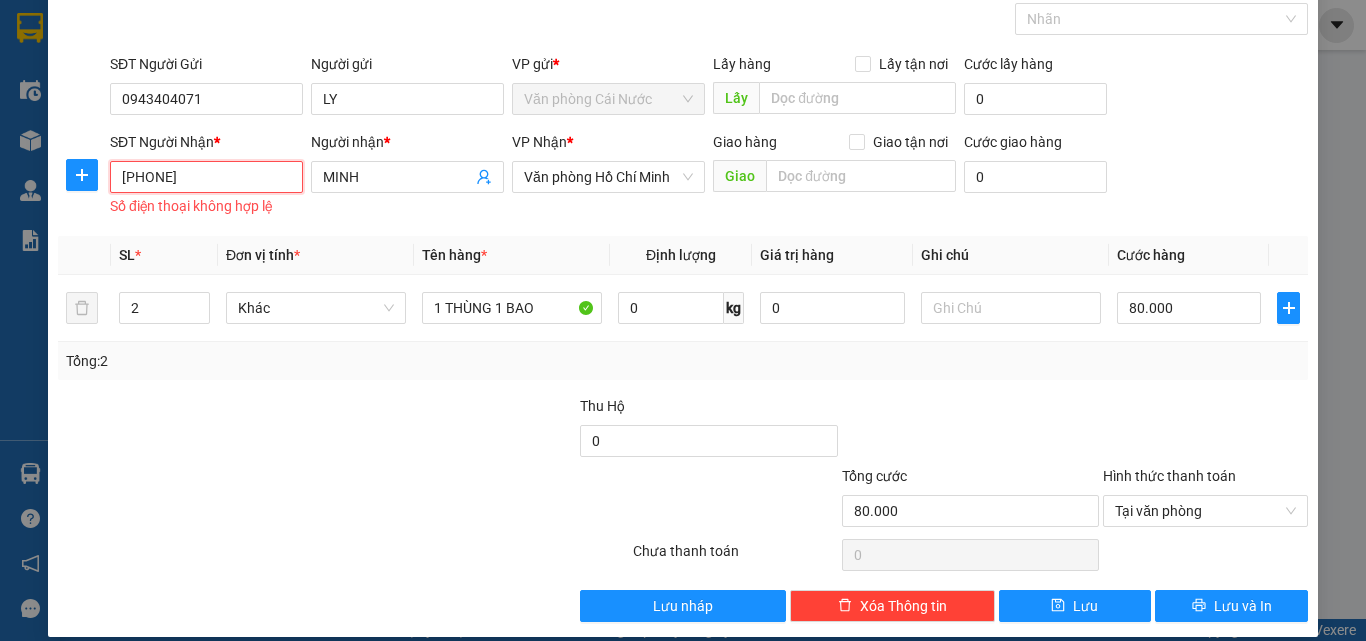 click on "[PHONE]" at bounding box center (206, 177) 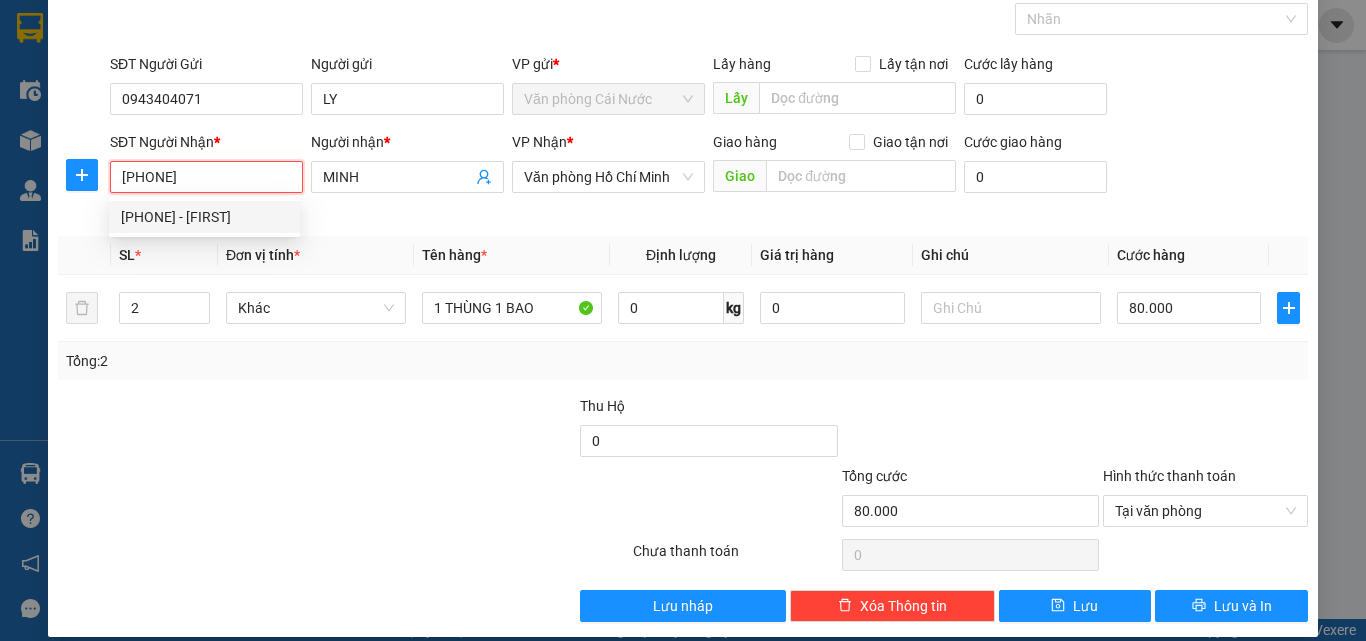 click on "[PHONE] - [FIRST]" at bounding box center [204, 217] 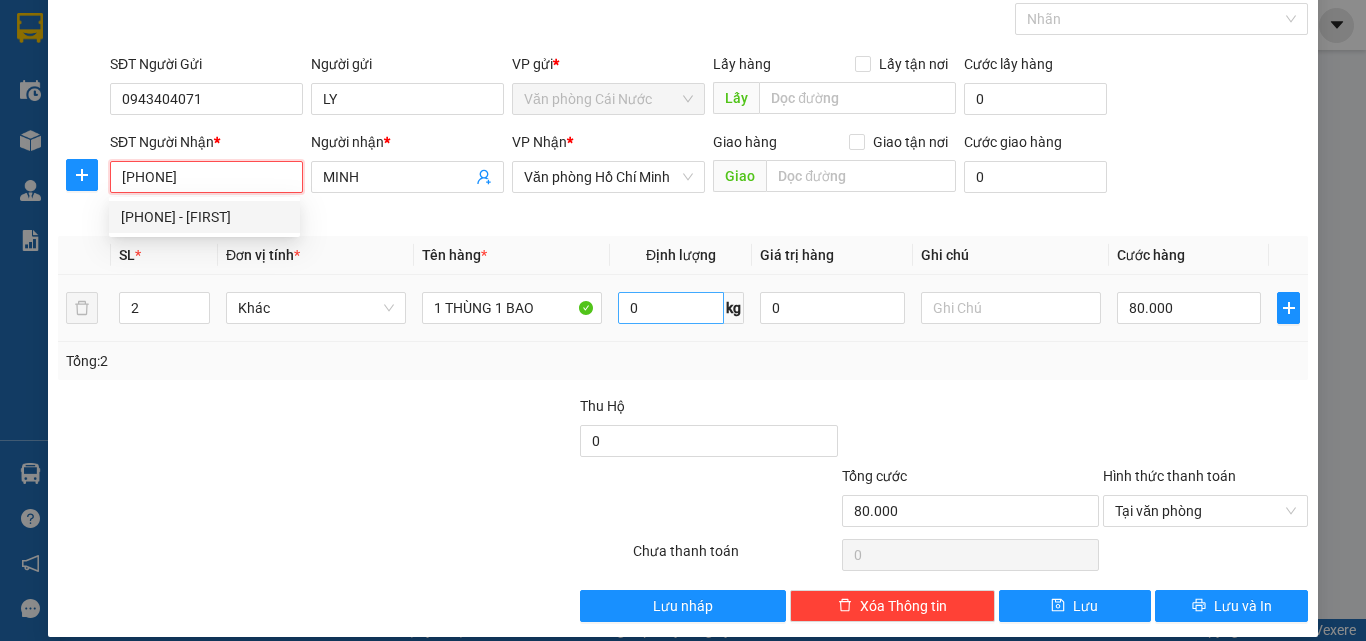 type on "0976593847" 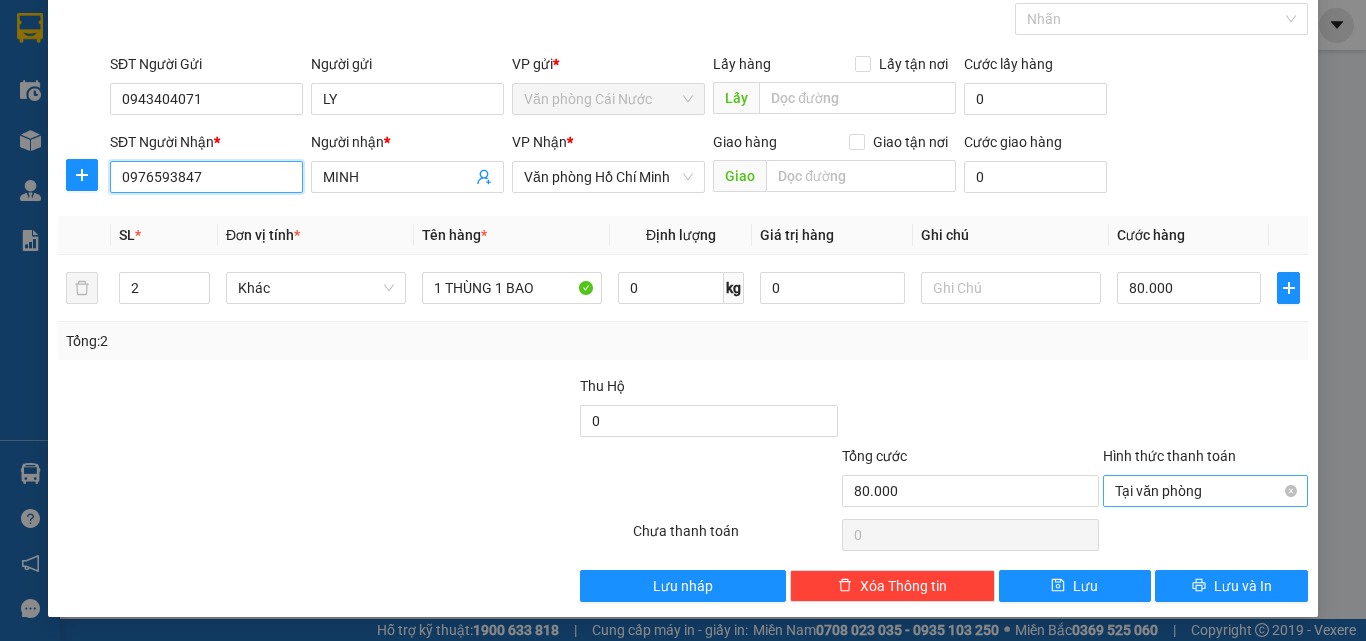 click on "Tại văn phòng" at bounding box center (1205, 491) 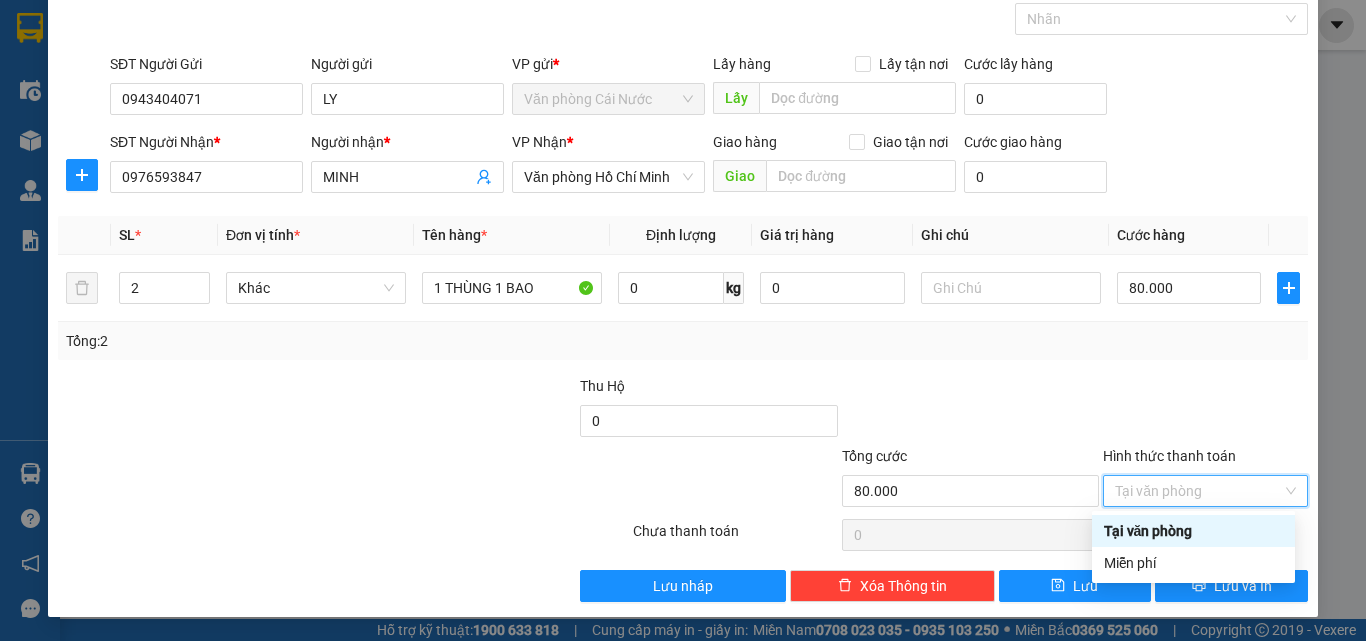 click on "Tại văn phòng" at bounding box center (1193, 531) 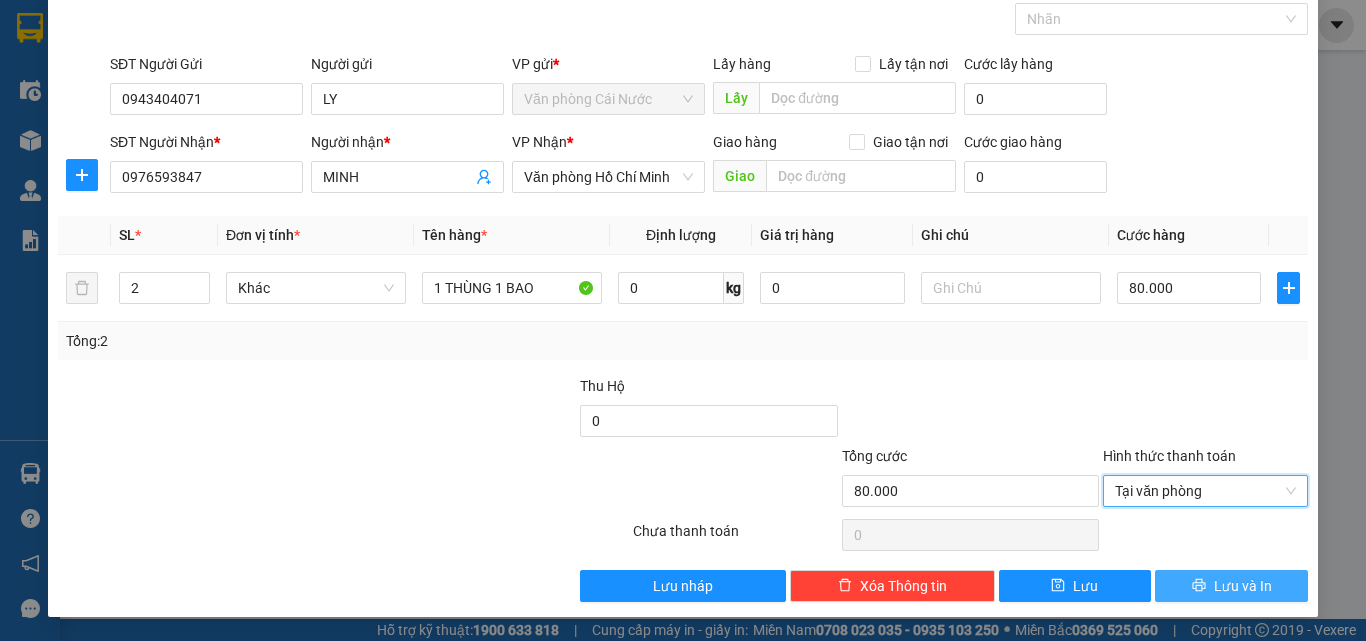 click on "Lưu và In" at bounding box center [1243, 586] 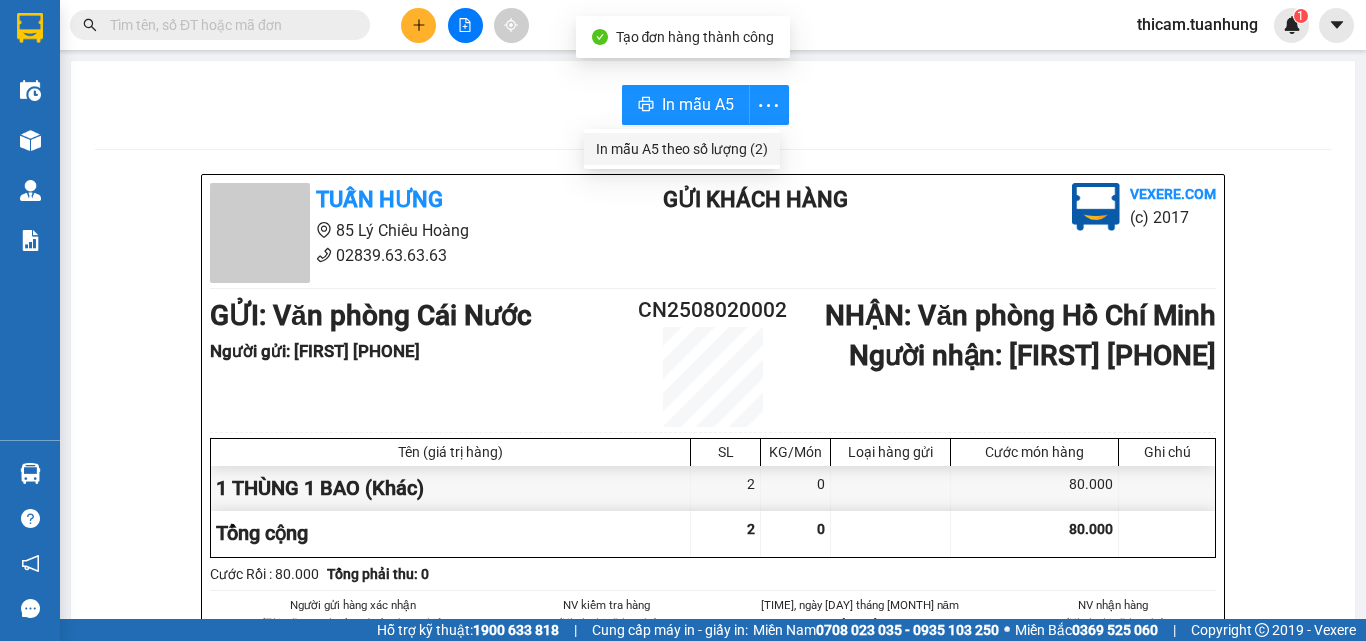 click on "In mẫu A5 theo số lượng   (2)" at bounding box center (682, 149) 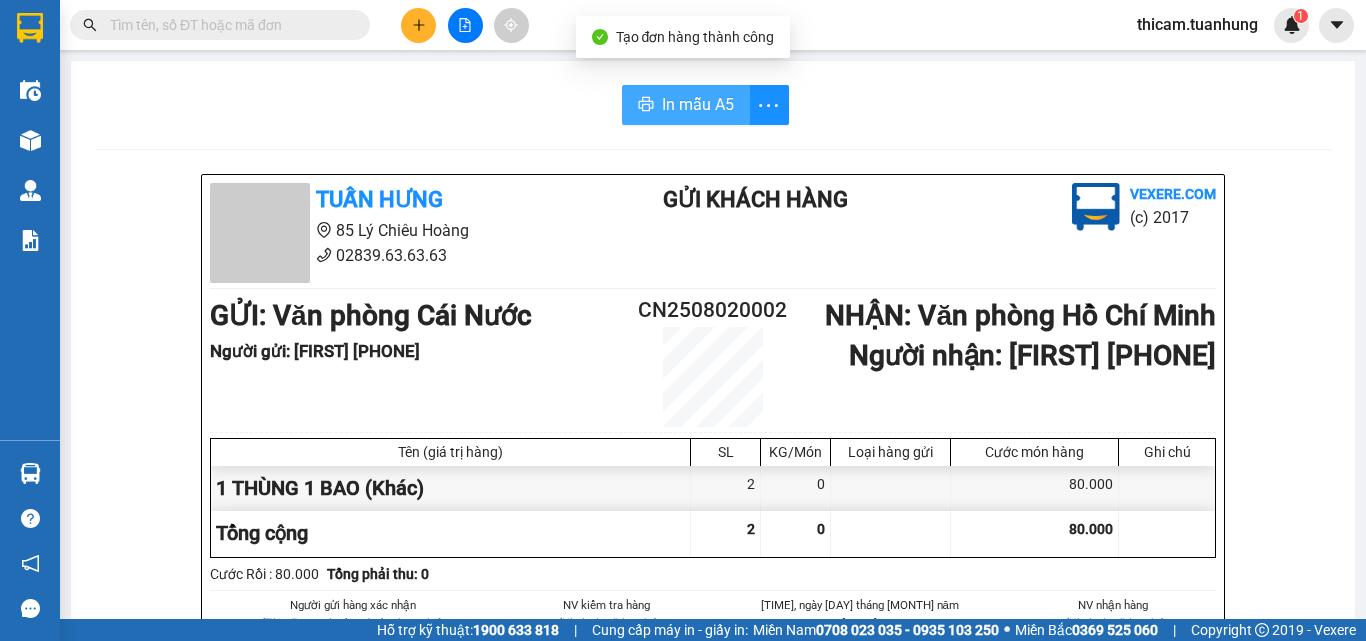click on "In mẫu A5" at bounding box center [698, 104] 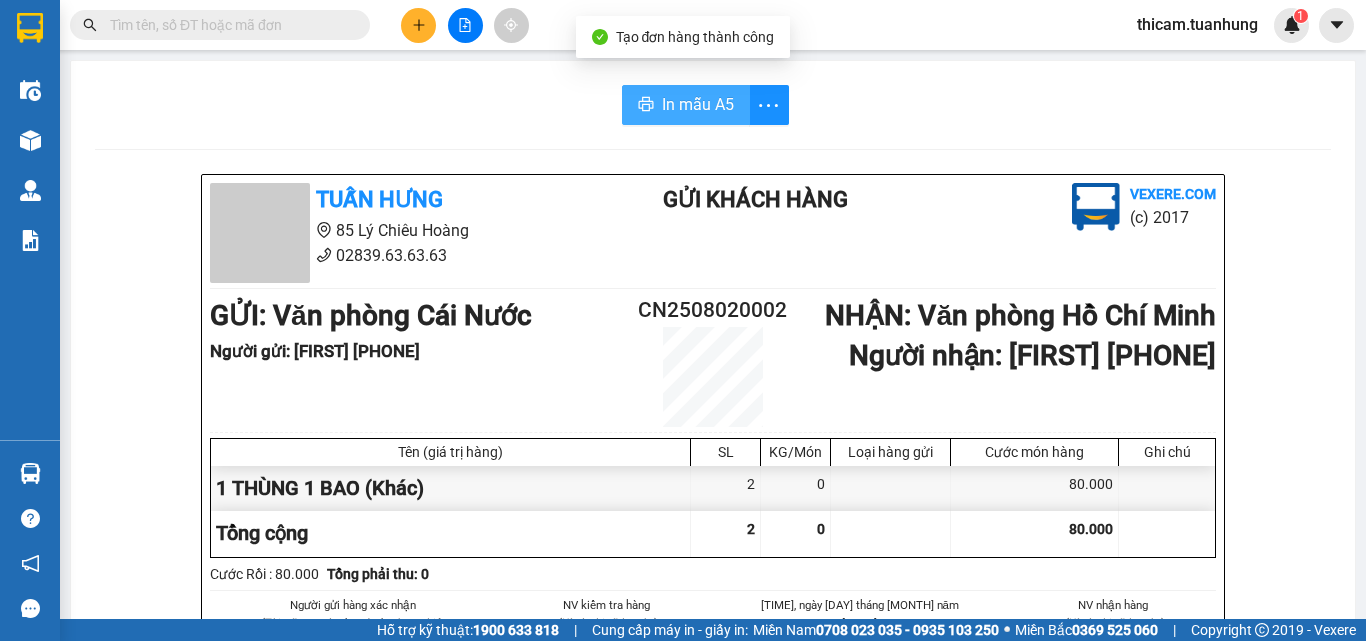 scroll, scrollTop: 0, scrollLeft: 0, axis: both 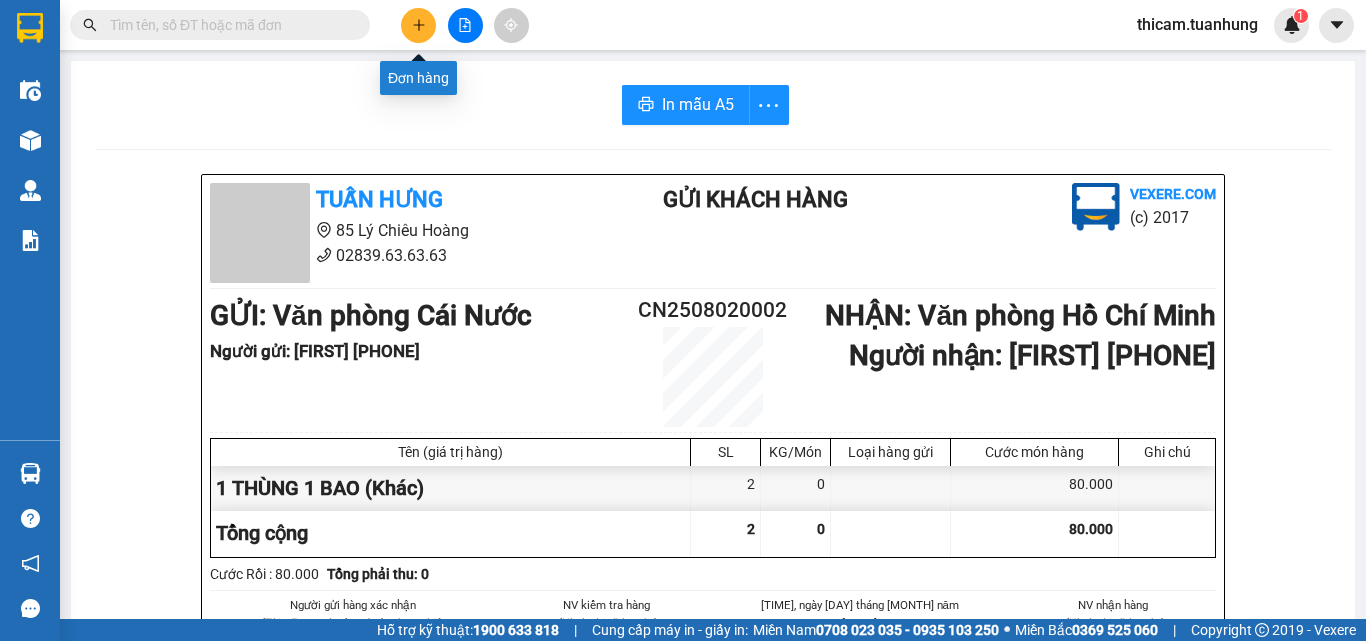 click 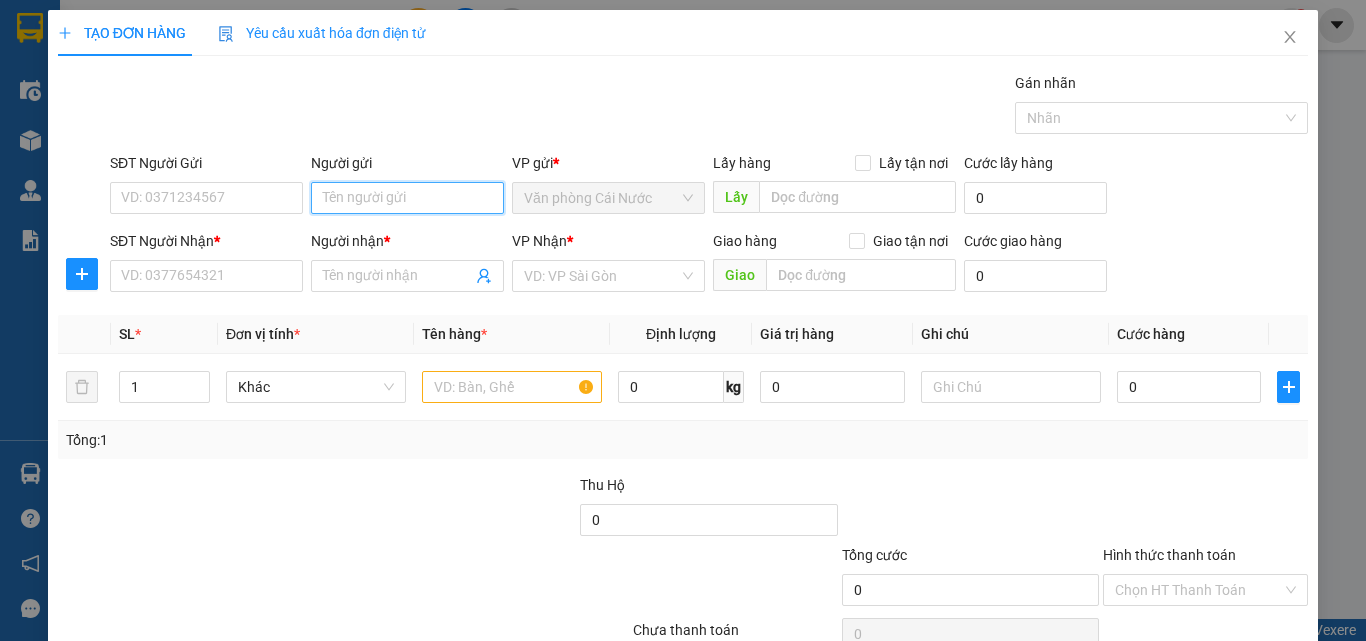 click on "Người gửi" at bounding box center [407, 198] 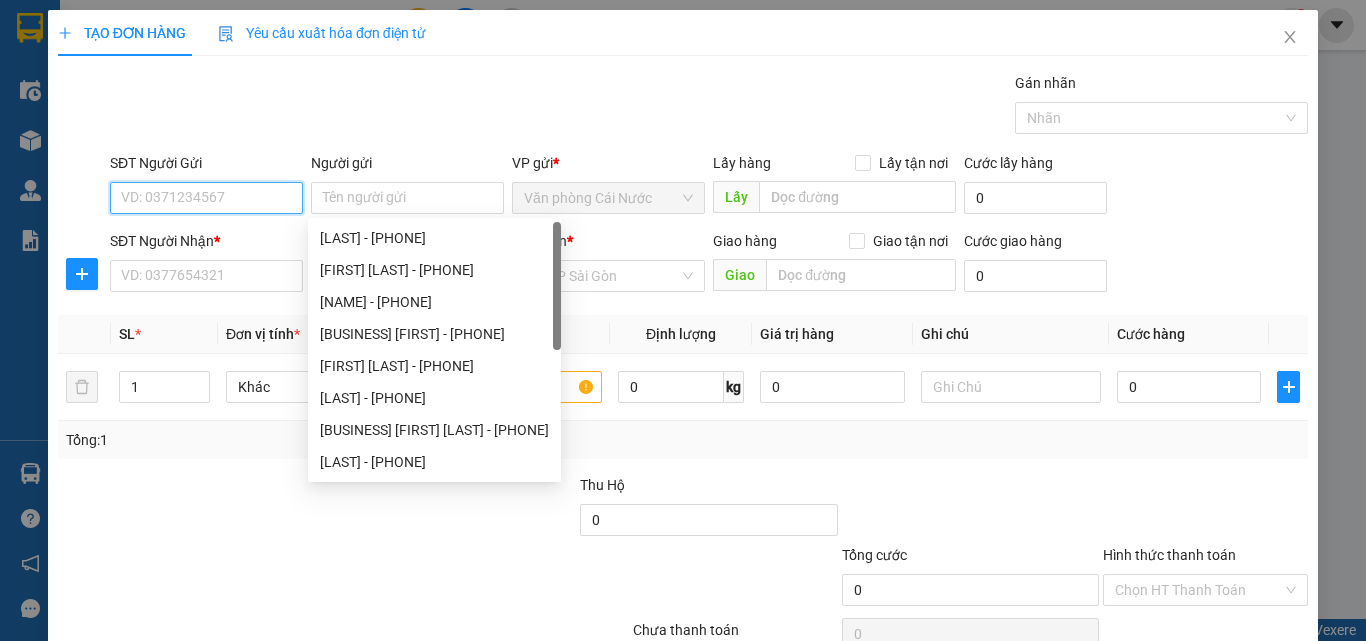 click on "SĐT Người Gửi" at bounding box center (206, 198) 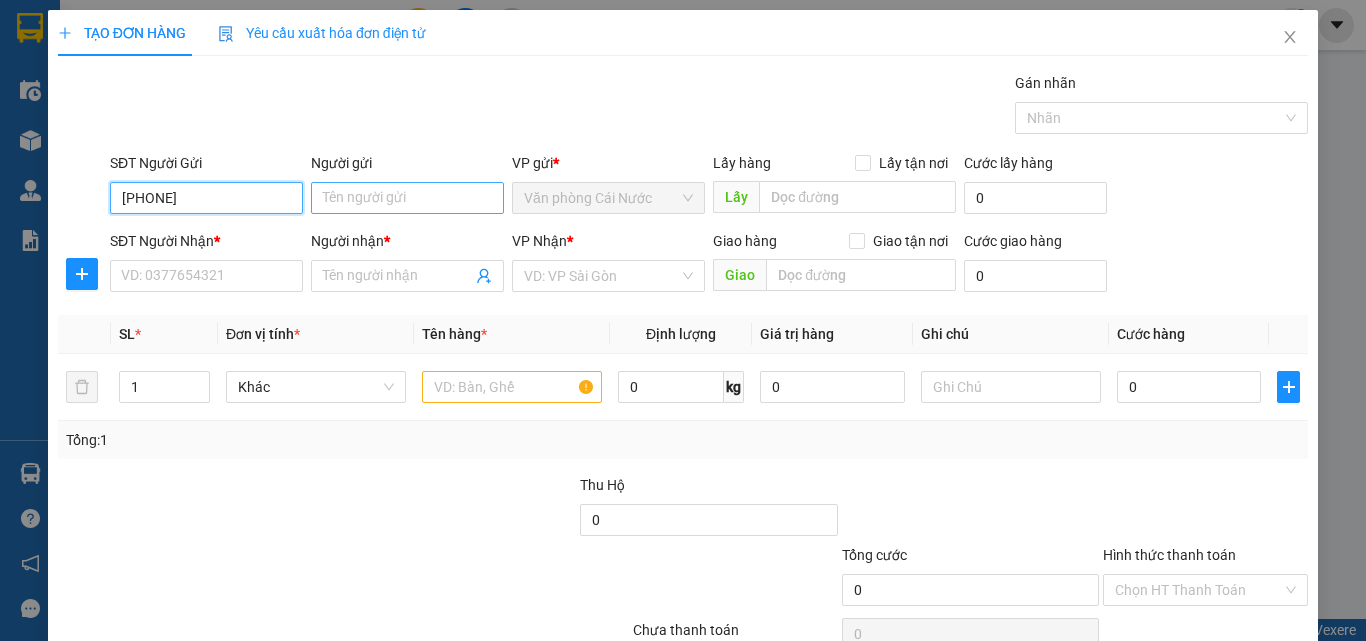 type on "[PHONE]" 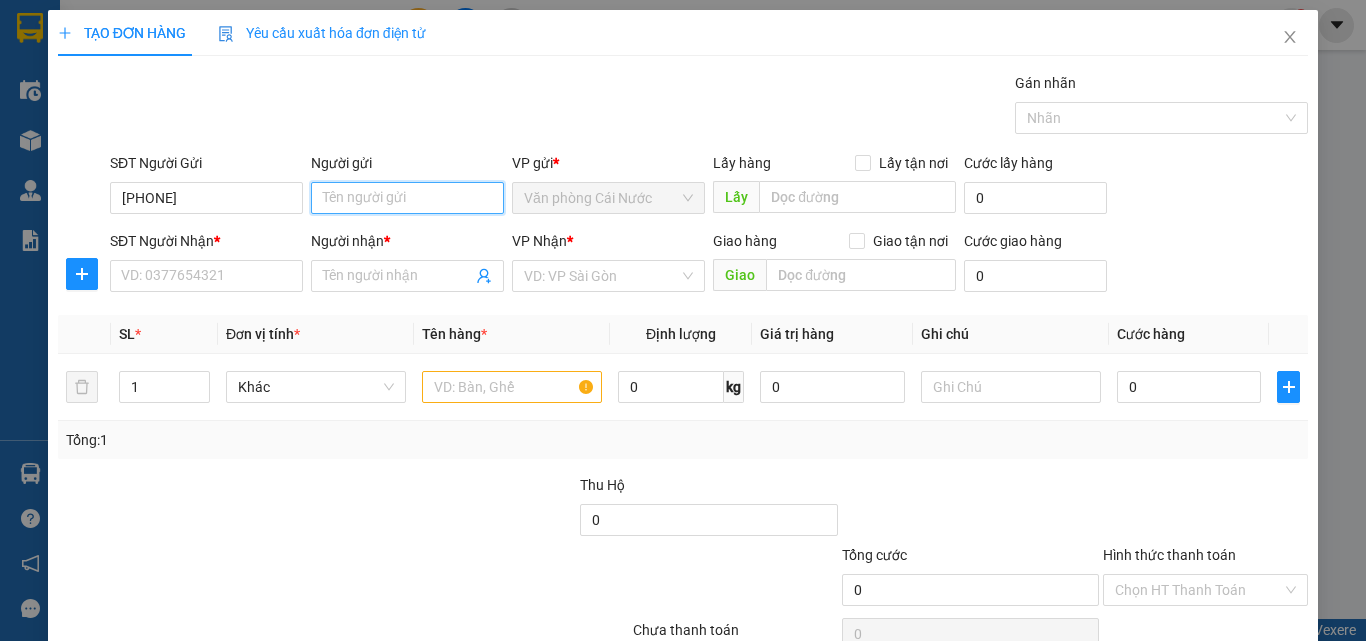 click on "Người gửi" at bounding box center [407, 198] 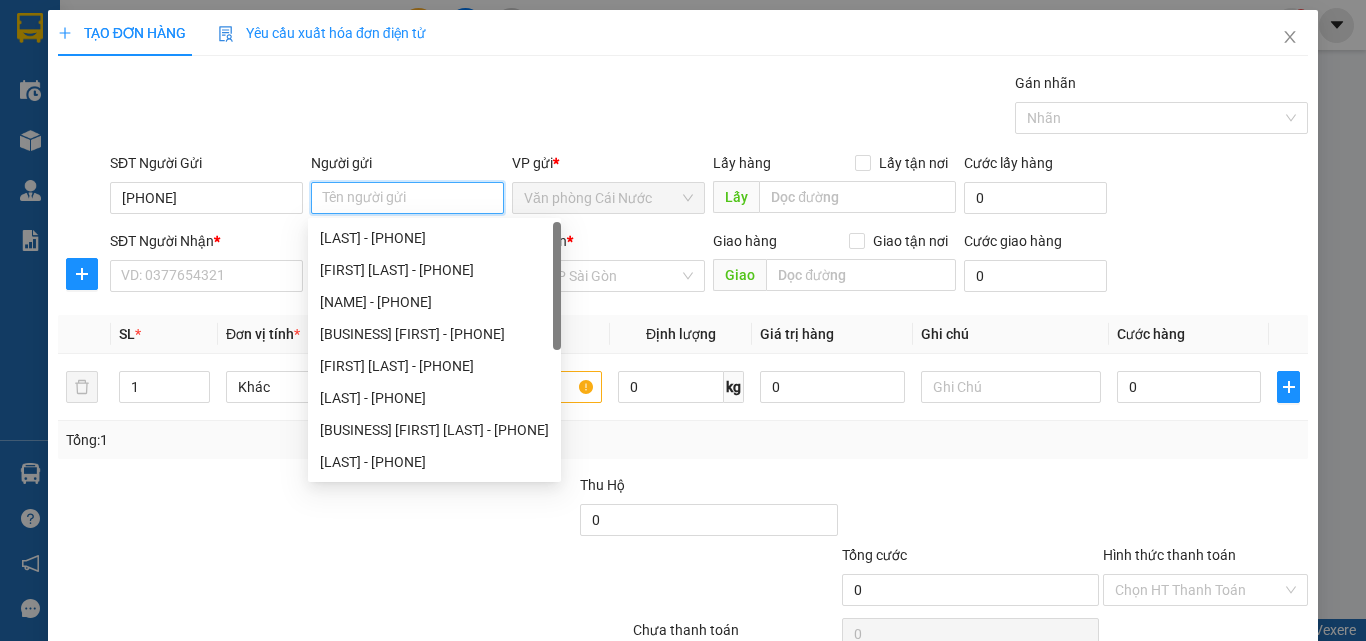 type on "B" 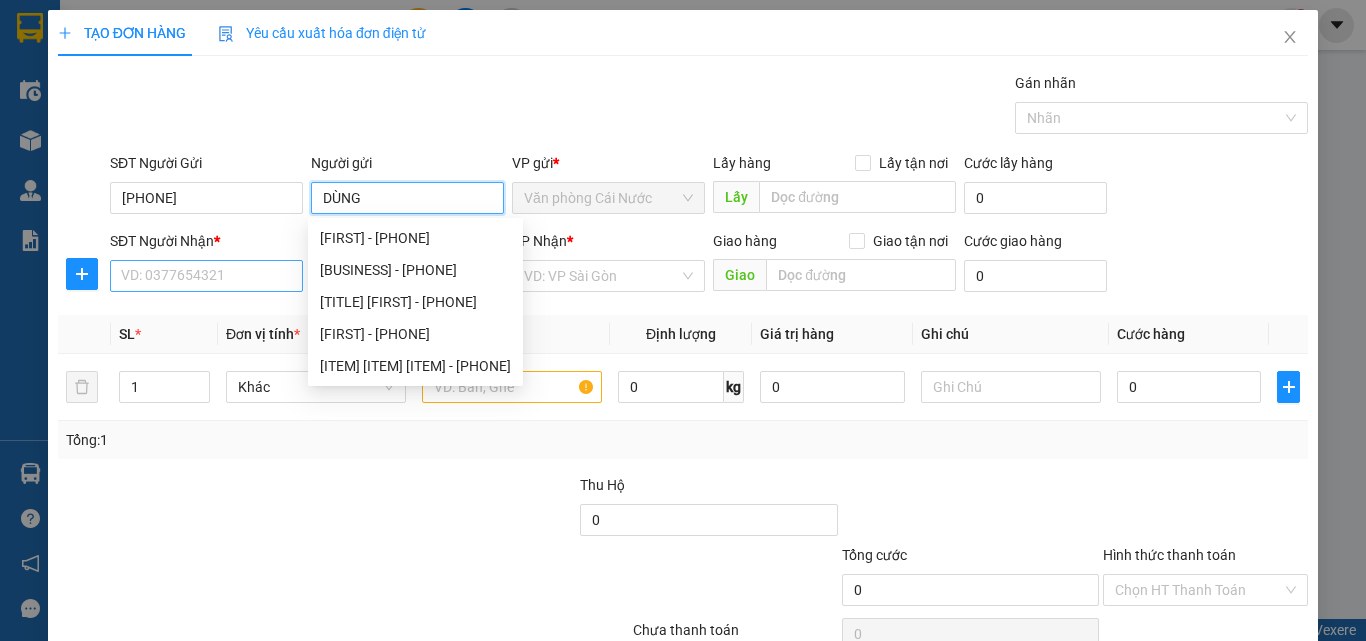 type on "DÙNG" 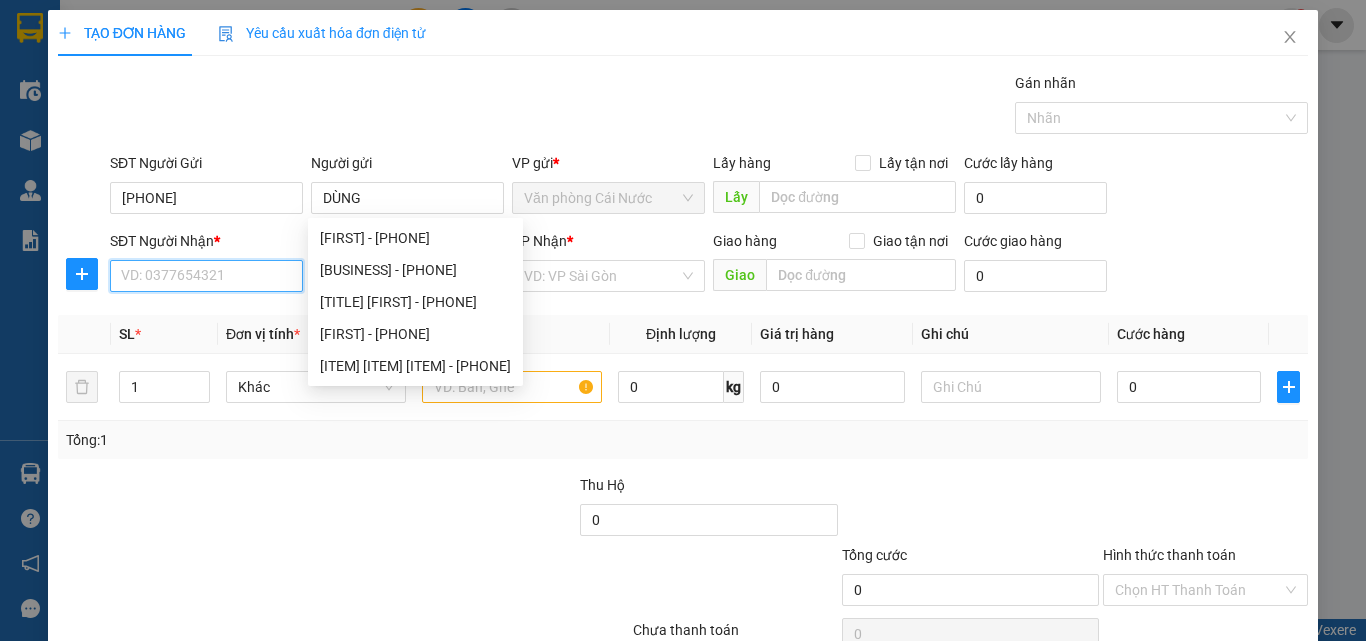 click on "SĐT Người Nhận  *" at bounding box center [206, 276] 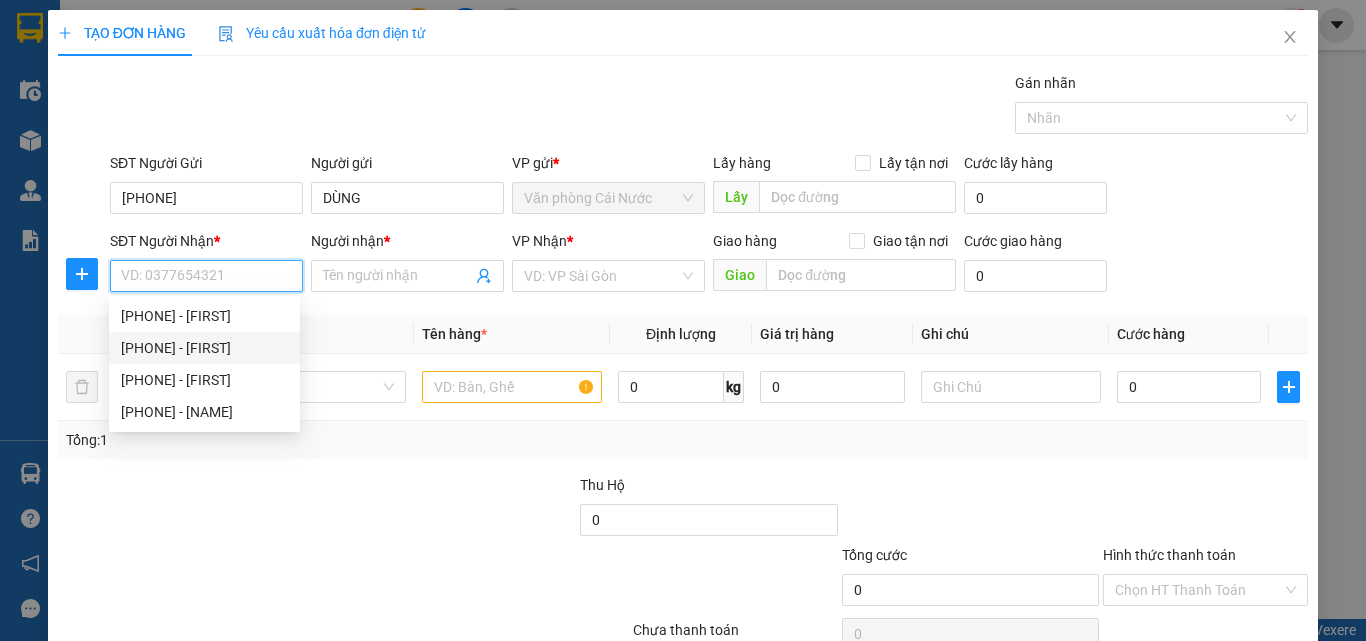 click on "[PHONE] - [FIRST]" at bounding box center [204, 348] 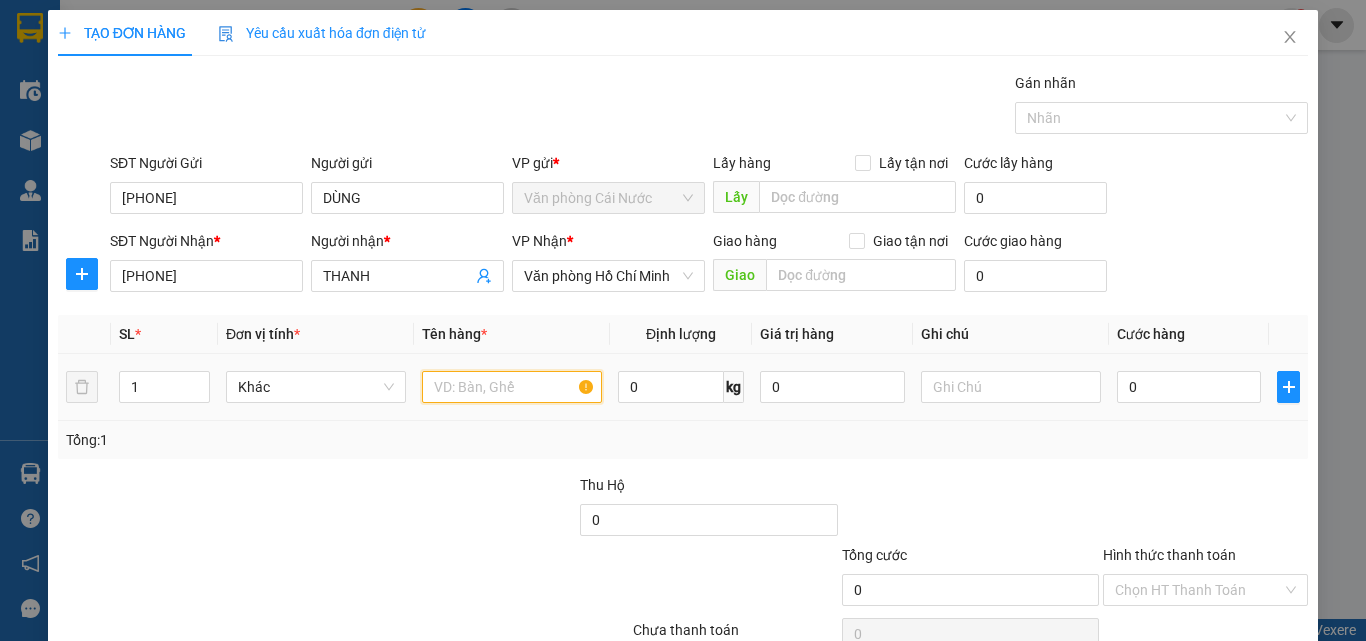 click at bounding box center [512, 387] 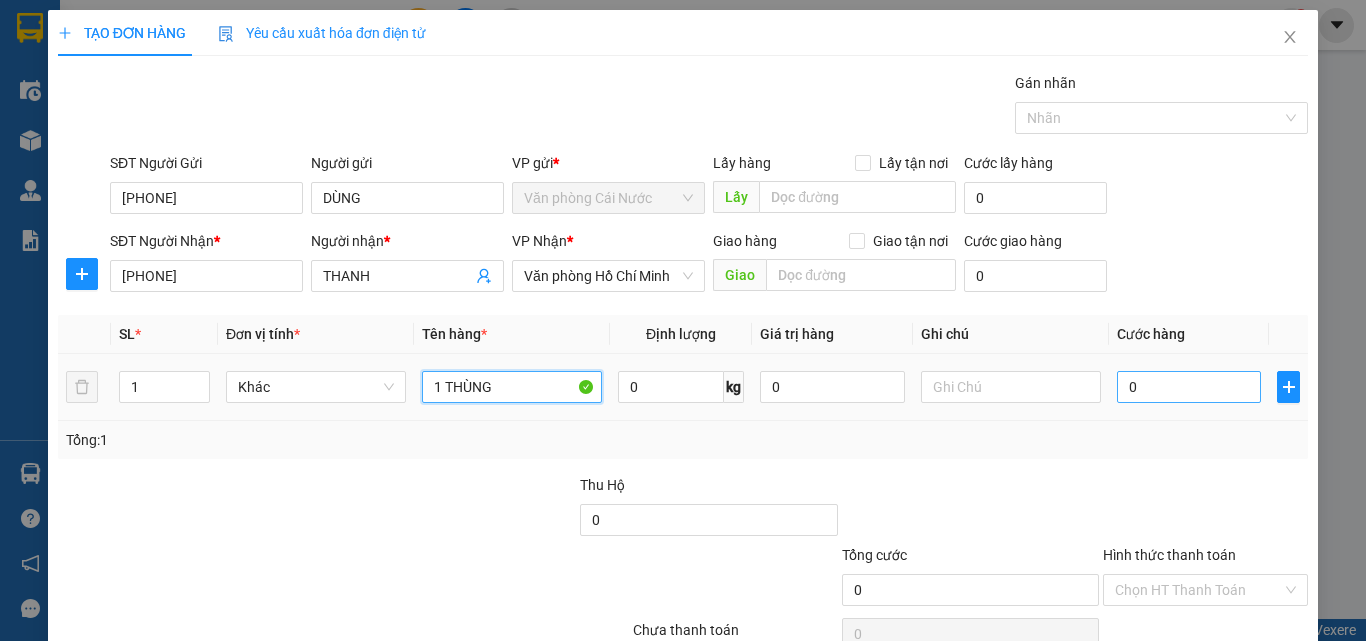 type on "1 THÙNG" 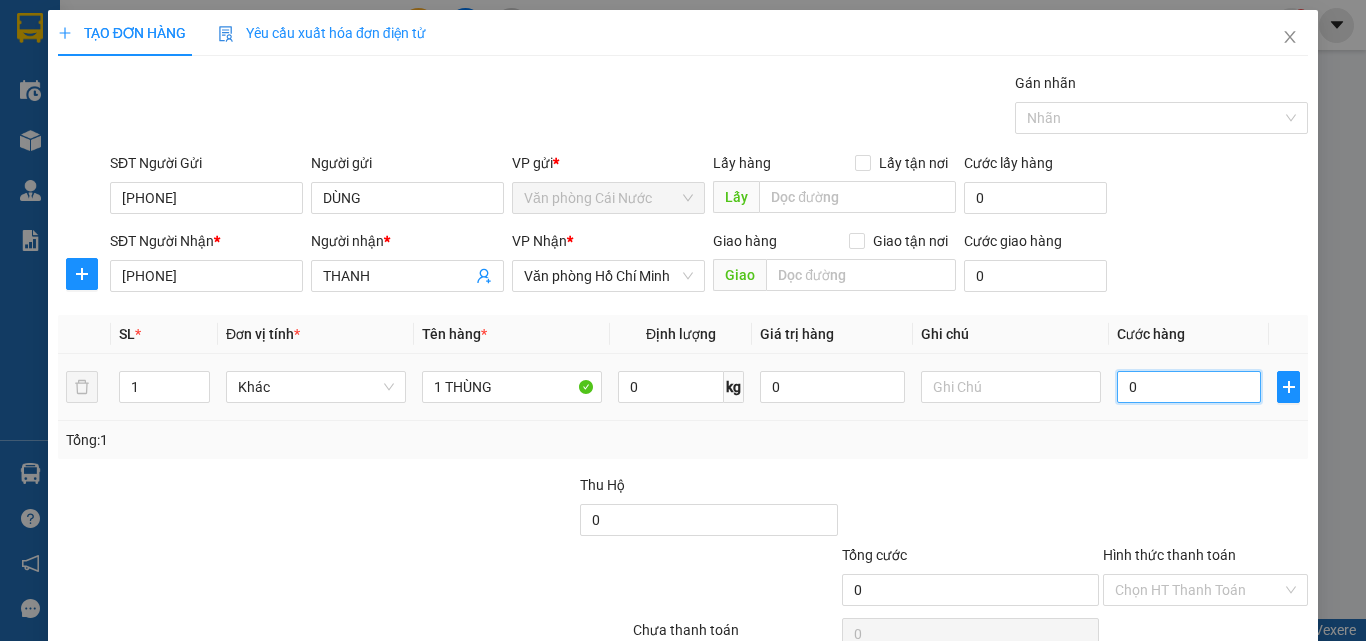 click on "0" at bounding box center [1189, 387] 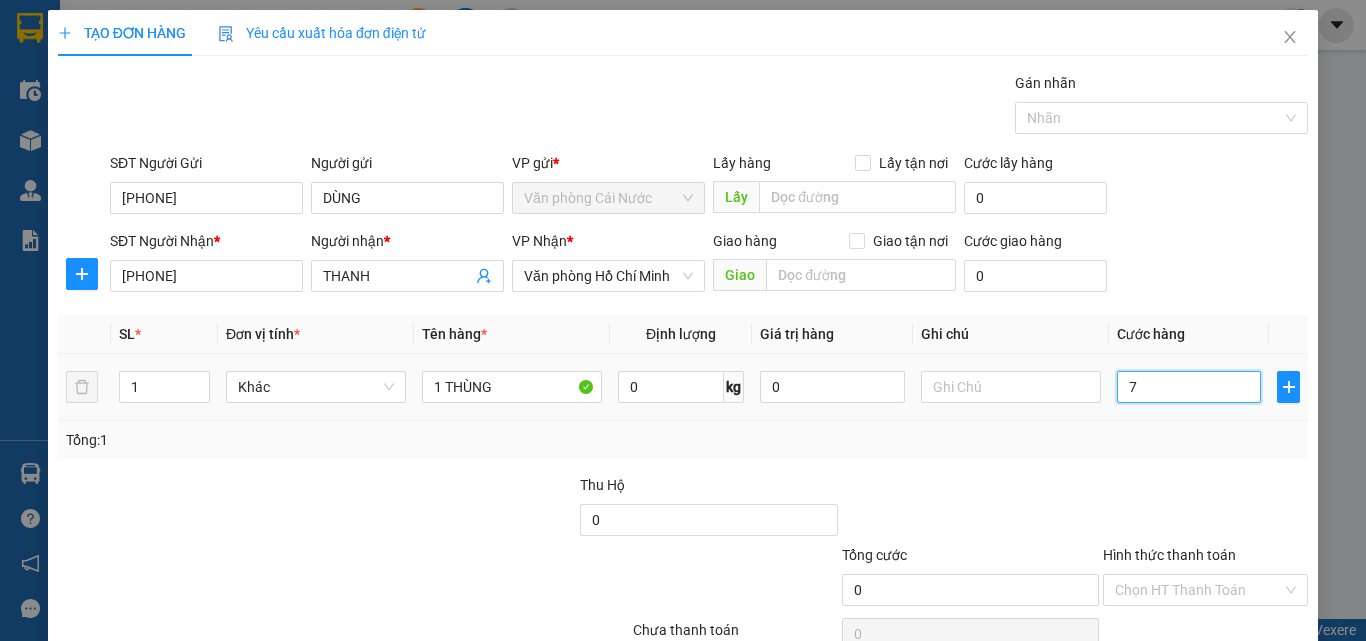 type on "7" 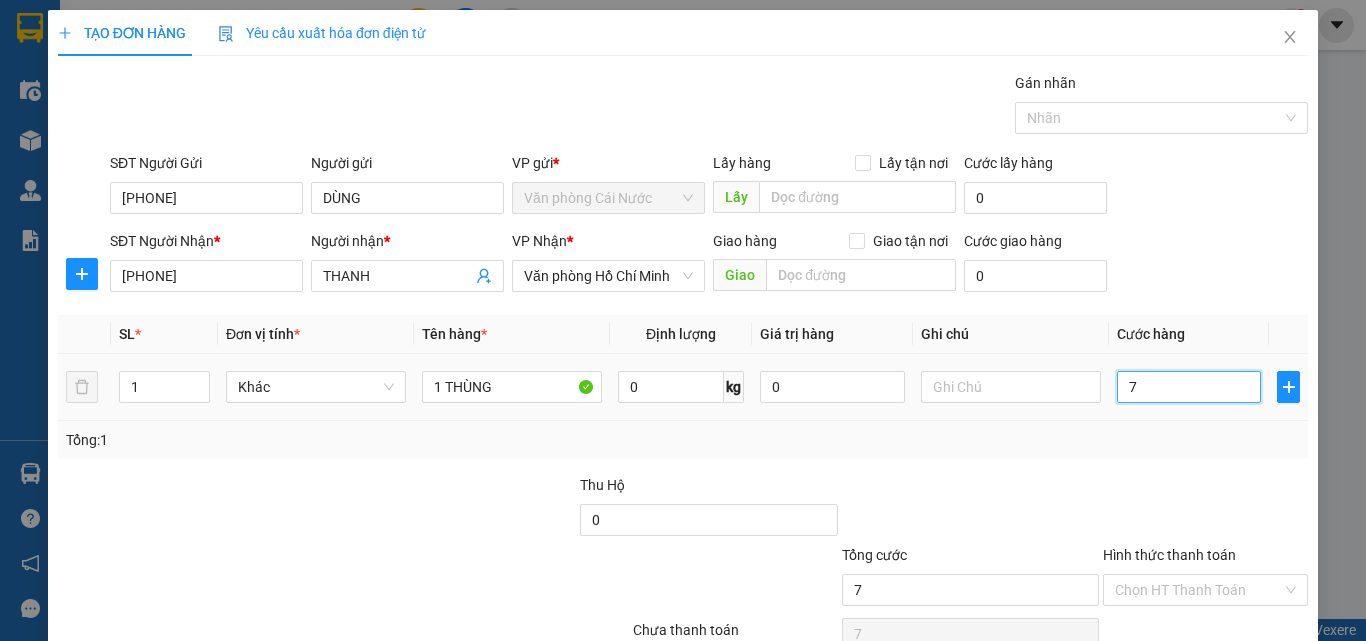 type on "70" 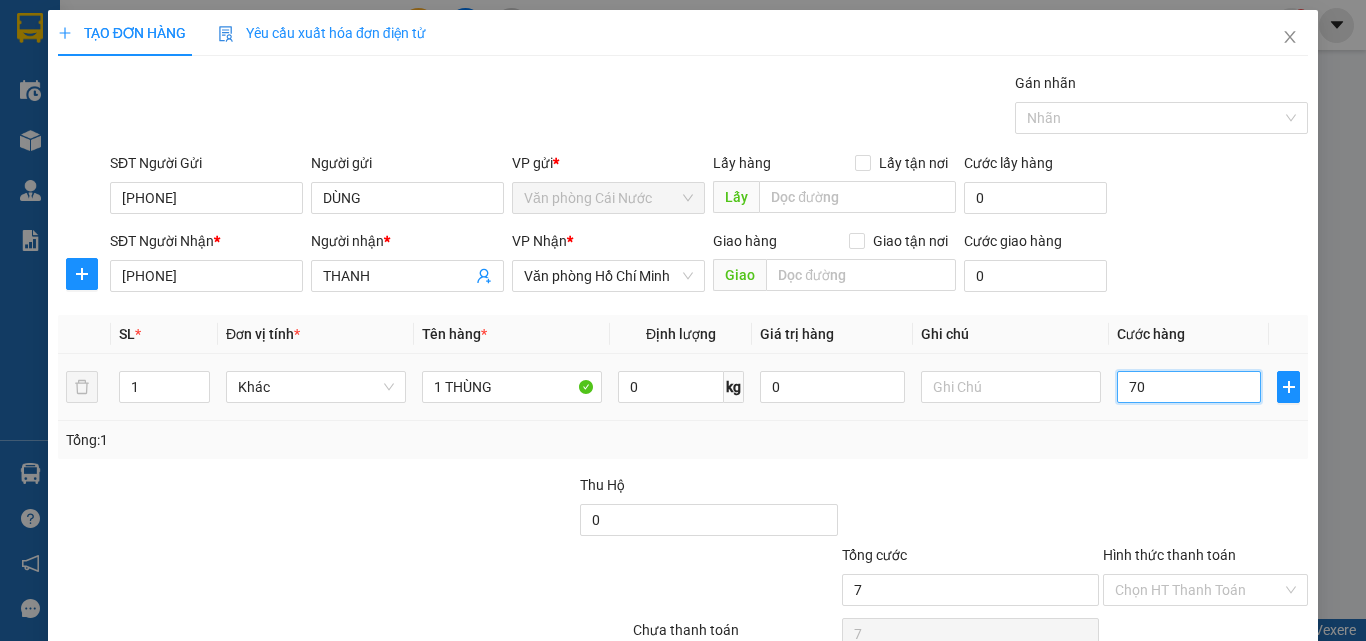 type on "70" 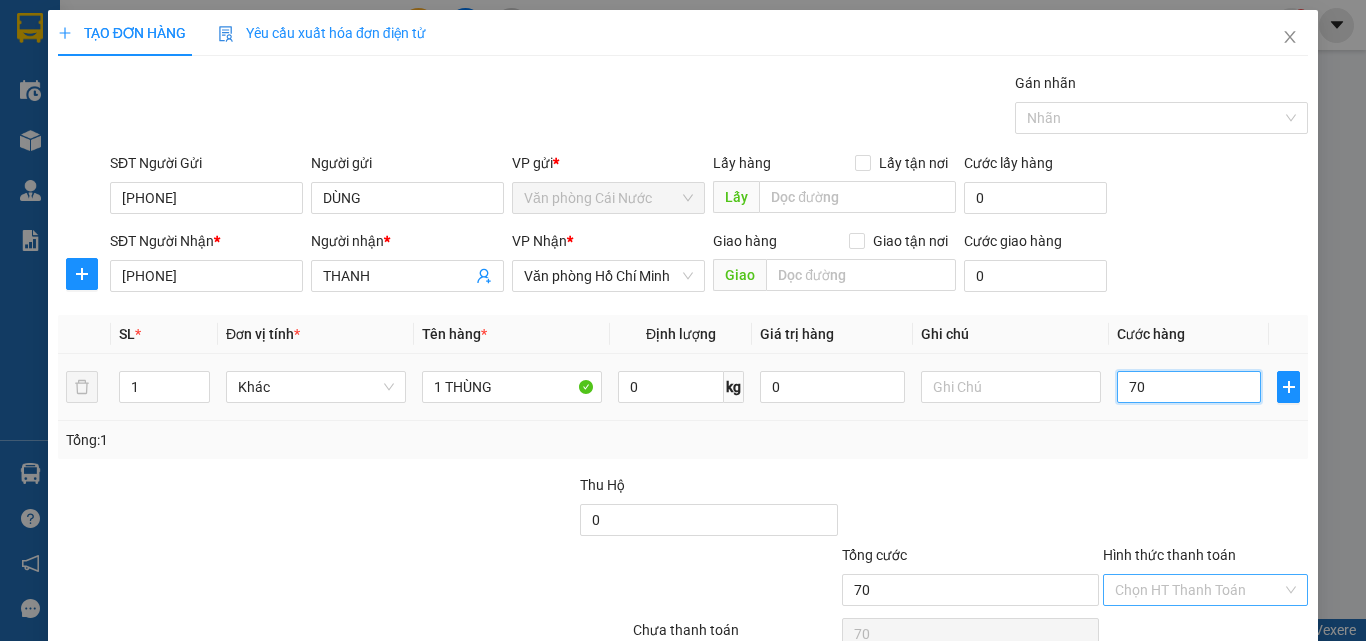 scroll, scrollTop: 99, scrollLeft: 0, axis: vertical 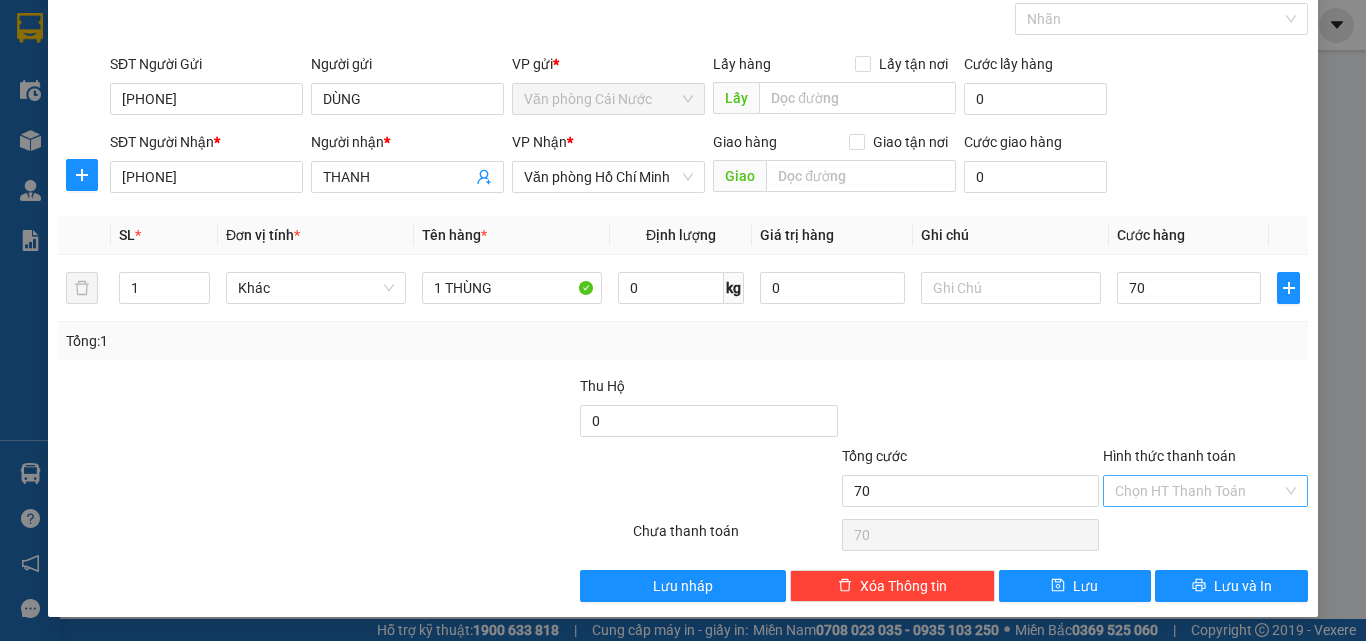 type on "70.000" 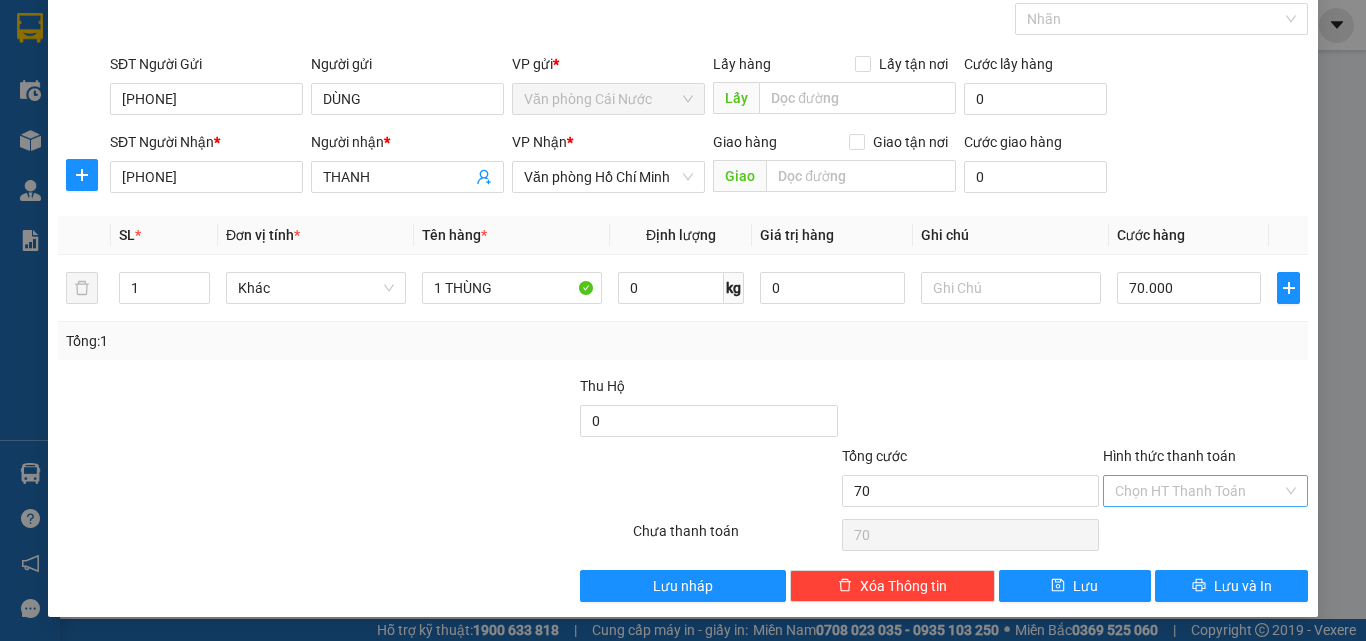 type on "70.000" 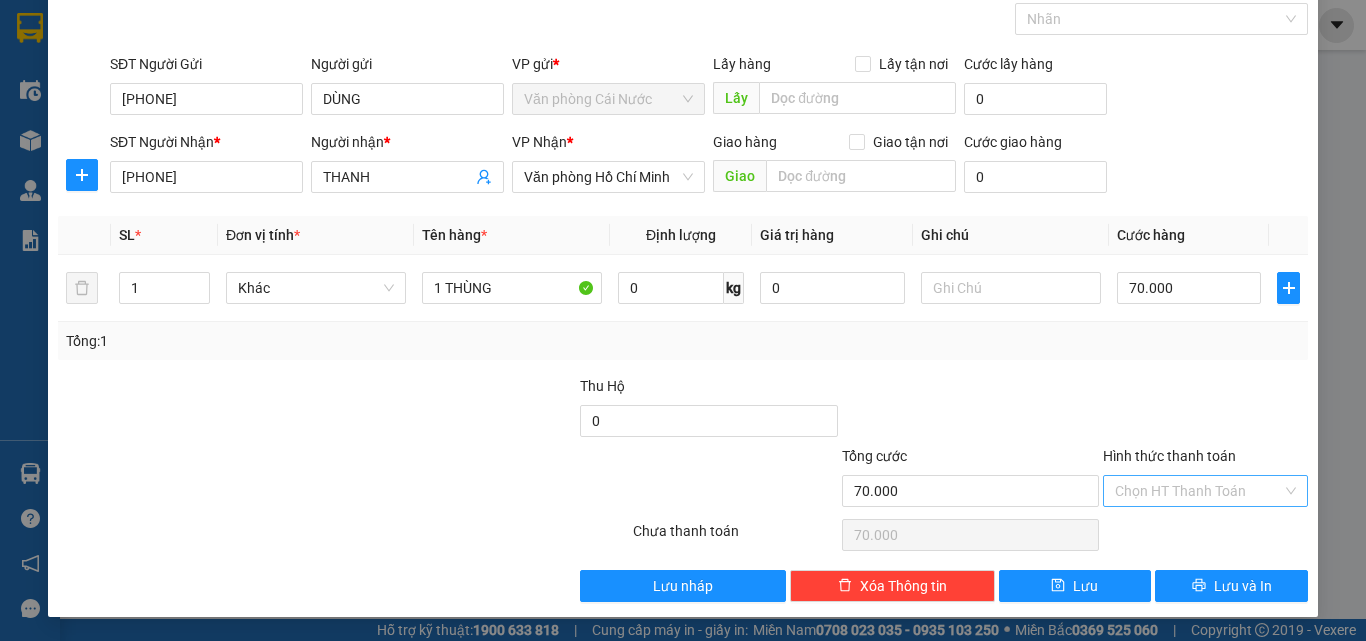 click on "Hình thức thanh toán" at bounding box center (1198, 491) 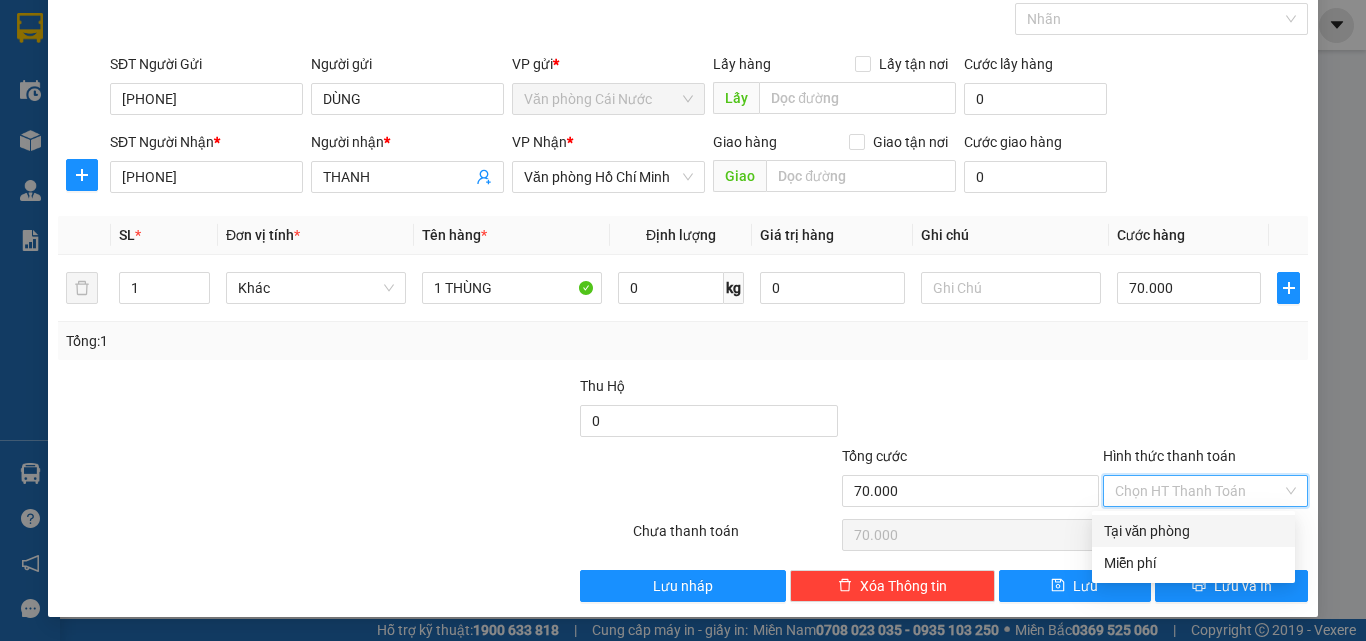 click on "Tại văn phòng" at bounding box center (1193, 531) 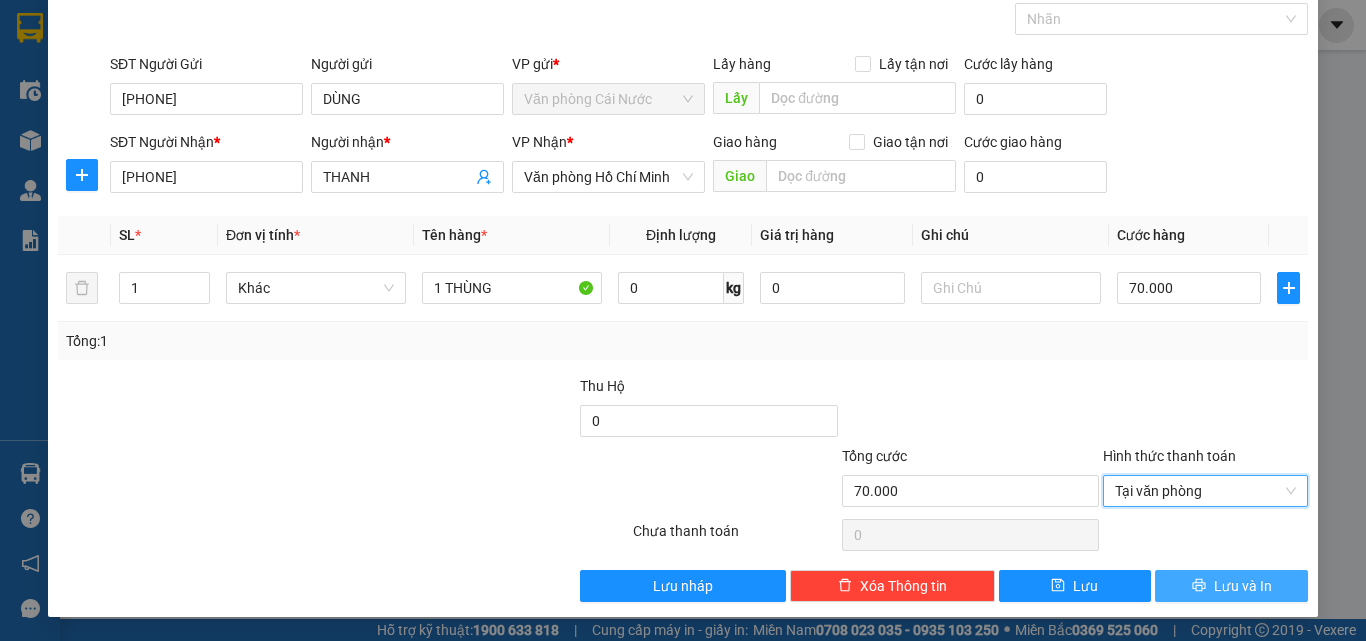 click on "Lưu và In" at bounding box center (1231, 586) 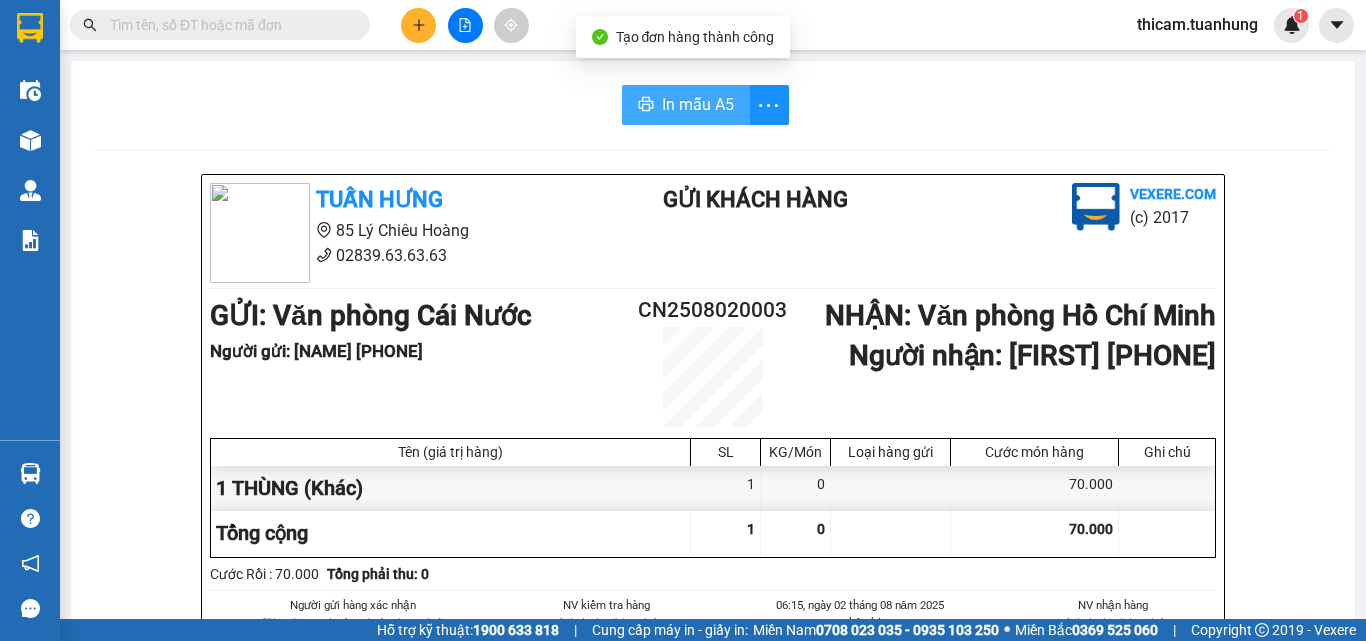 click on "In mẫu A5" at bounding box center [698, 104] 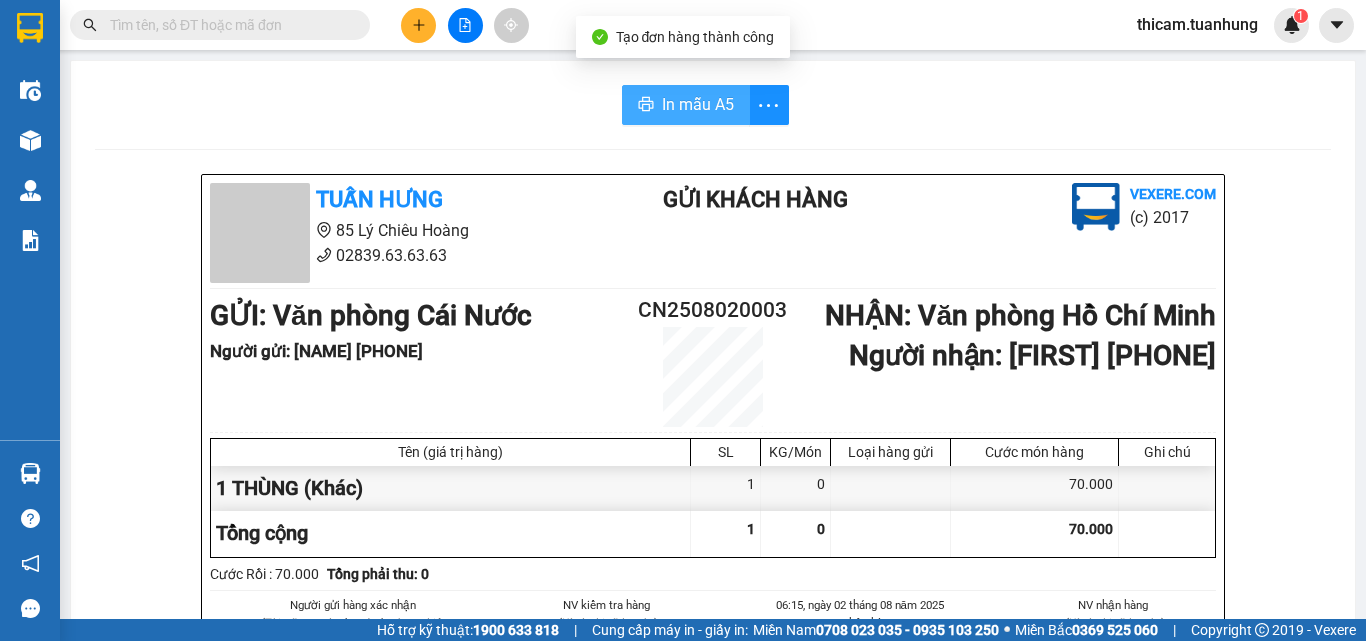 scroll, scrollTop: 0, scrollLeft: 0, axis: both 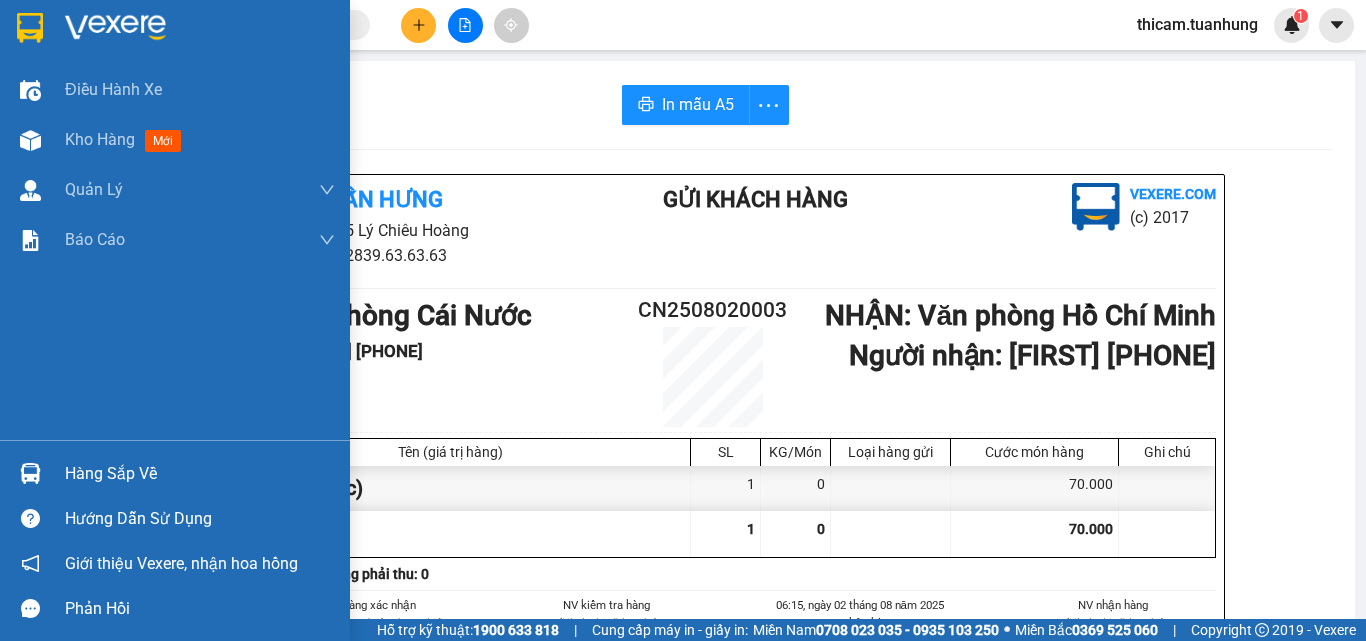 click on "Hàng sắp về" at bounding box center [200, 474] 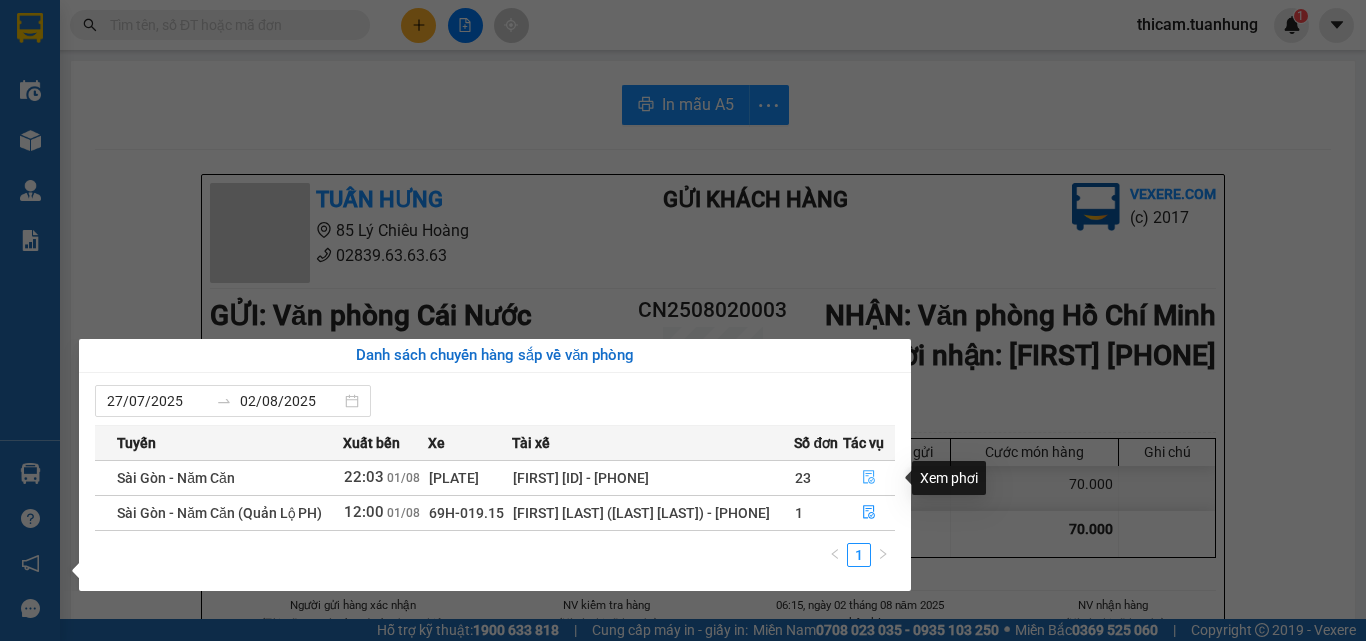 click 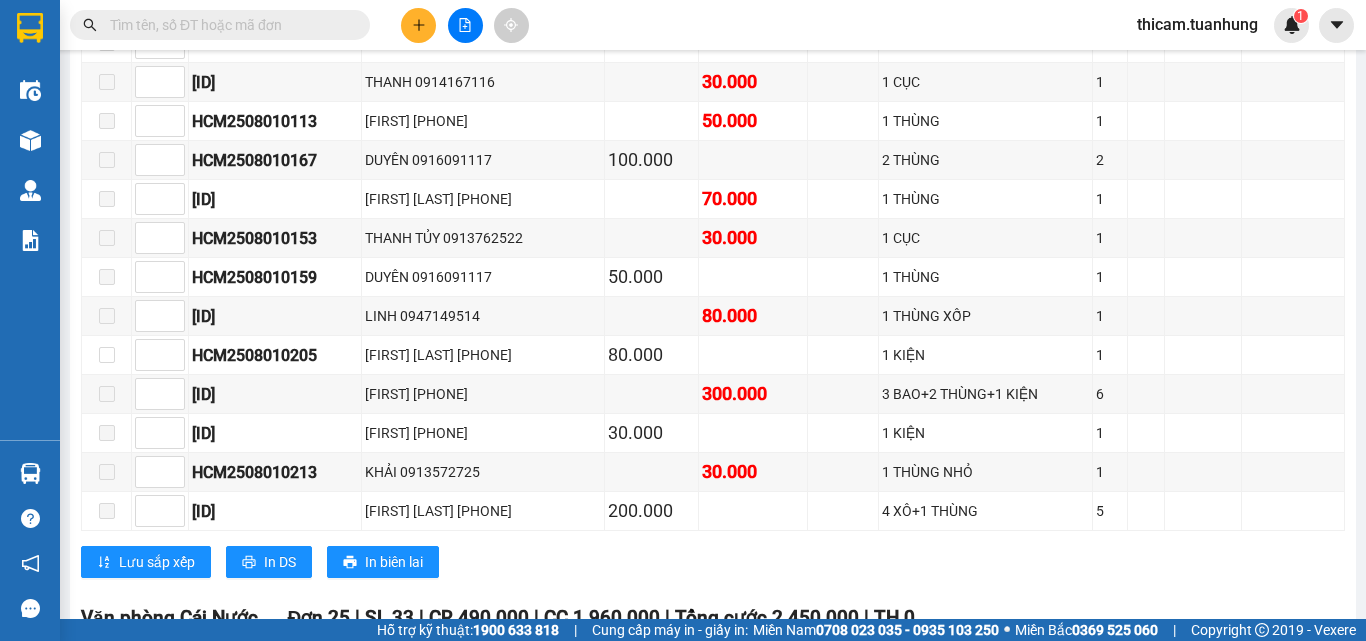 scroll, scrollTop: 11100, scrollLeft: 0, axis: vertical 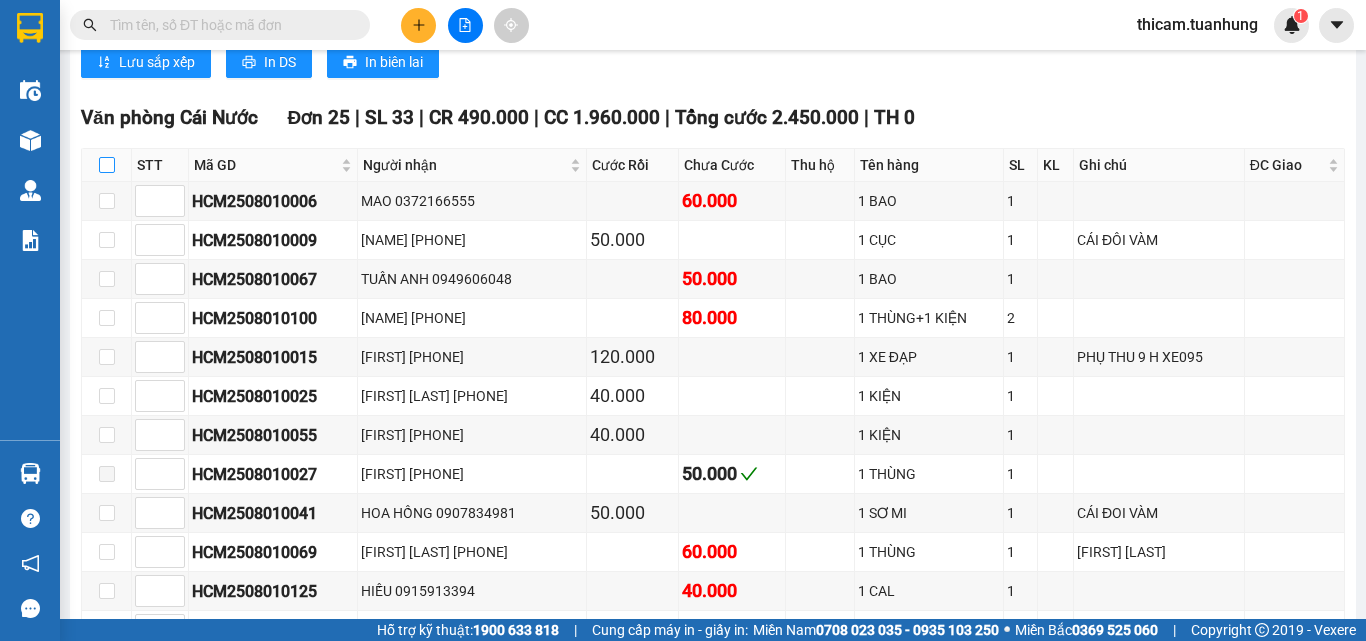 click at bounding box center [107, 165] 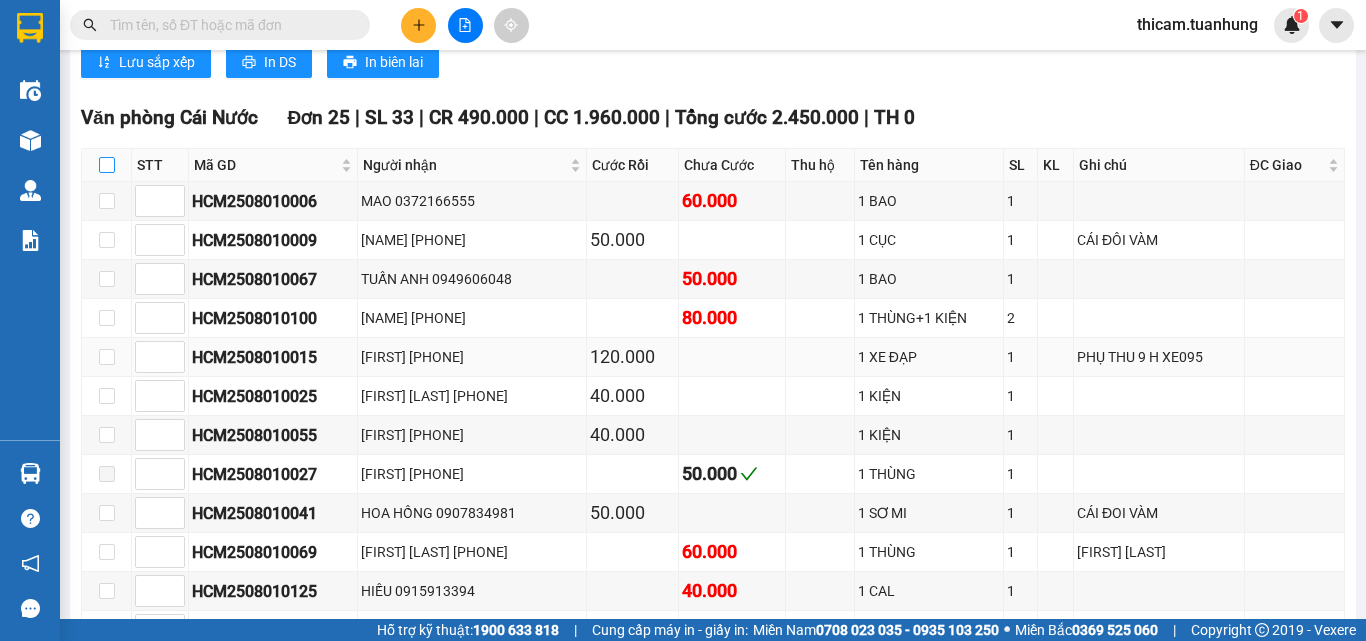 checkbox on "true" 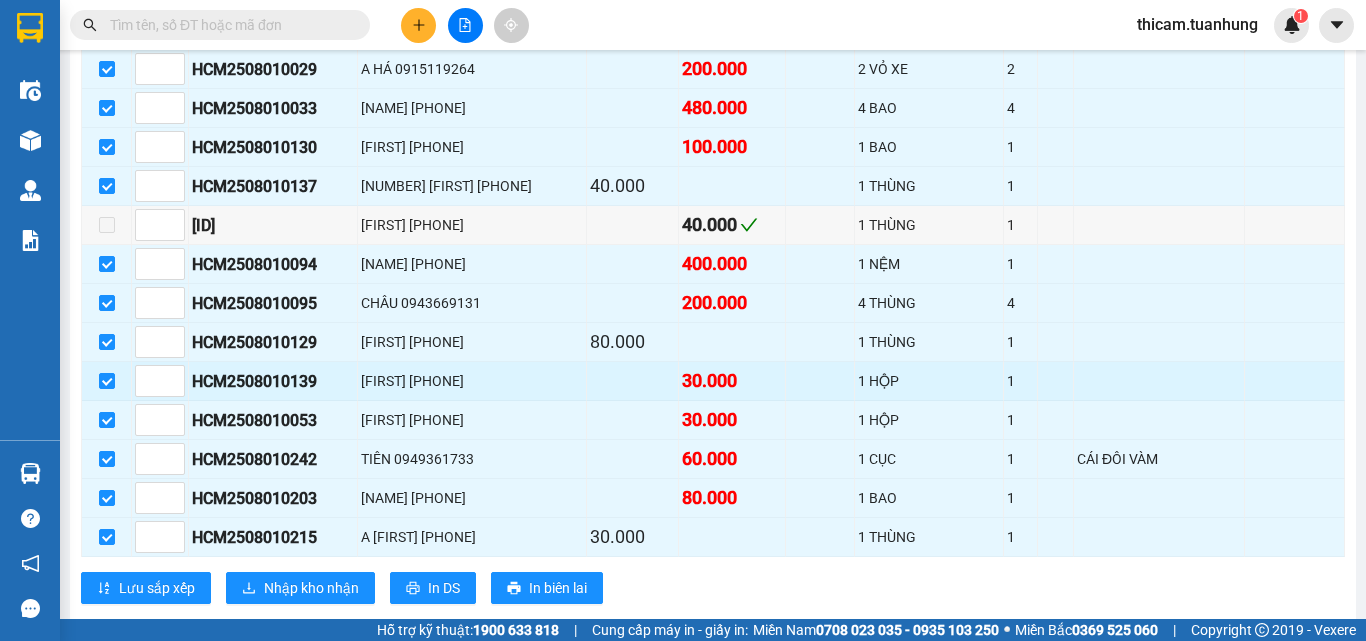 scroll, scrollTop: 12100, scrollLeft: 0, axis: vertical 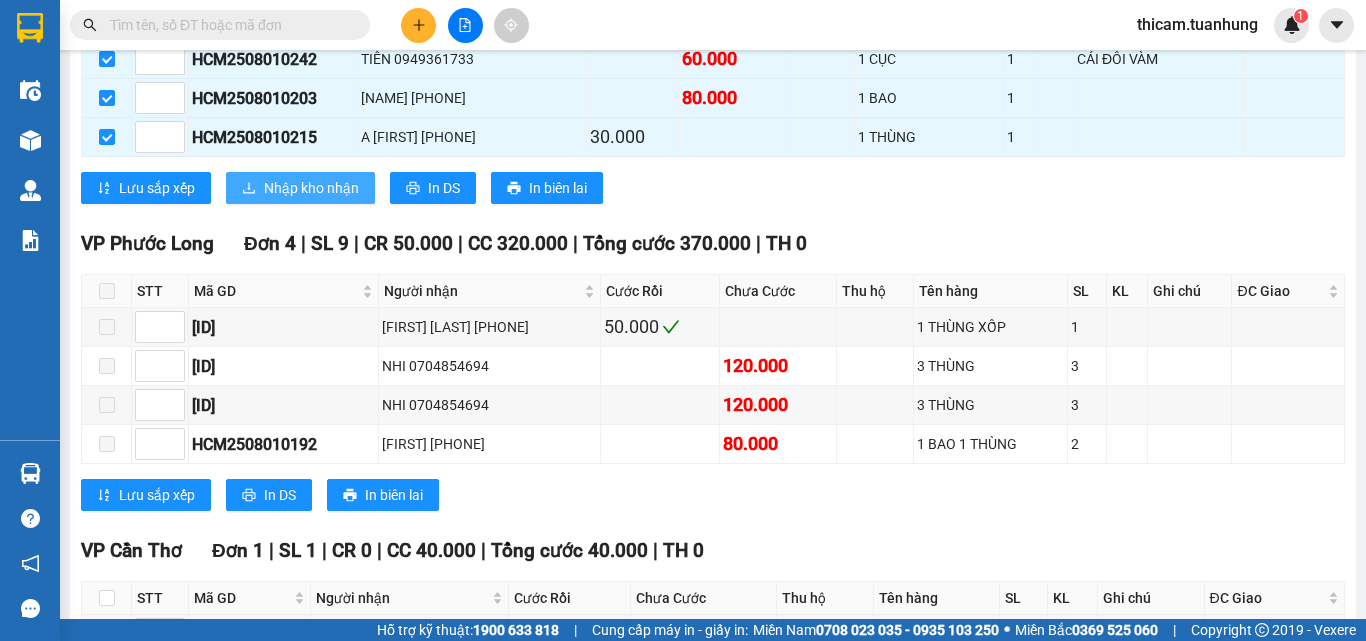 click on "Nhập kho nhận" at bounding box center (311, 188) 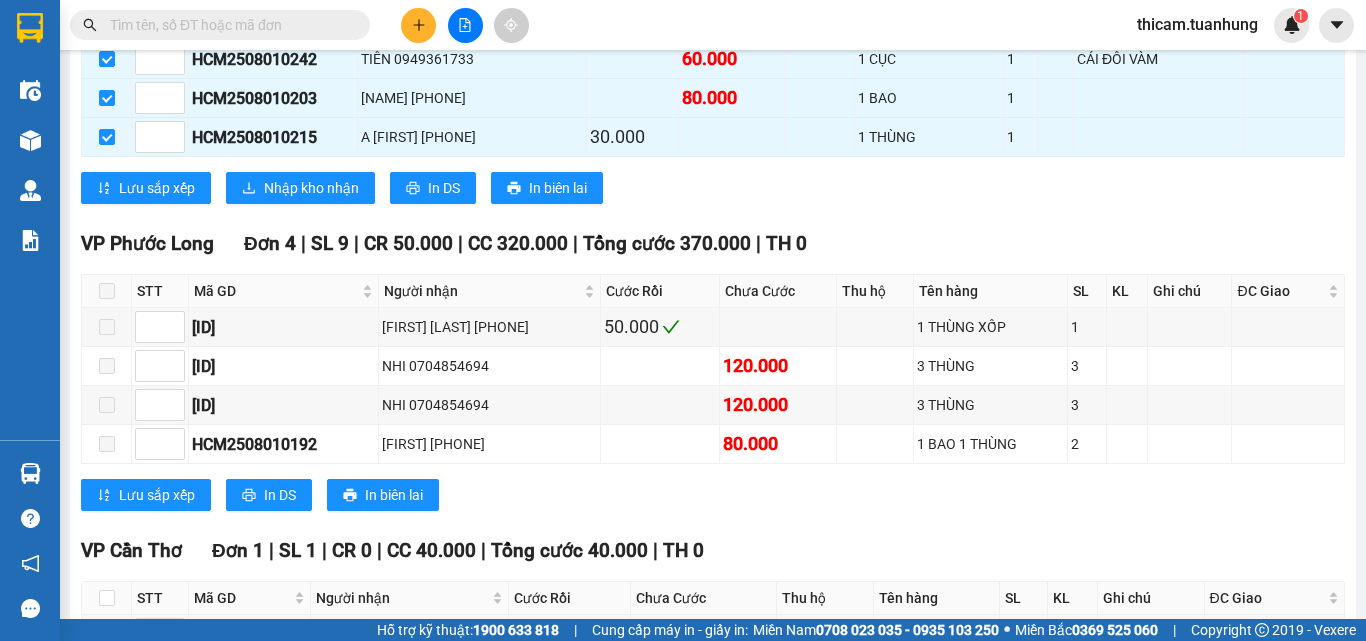 scroll, scrollTop: 0, scrollLeft: 0, axis: both 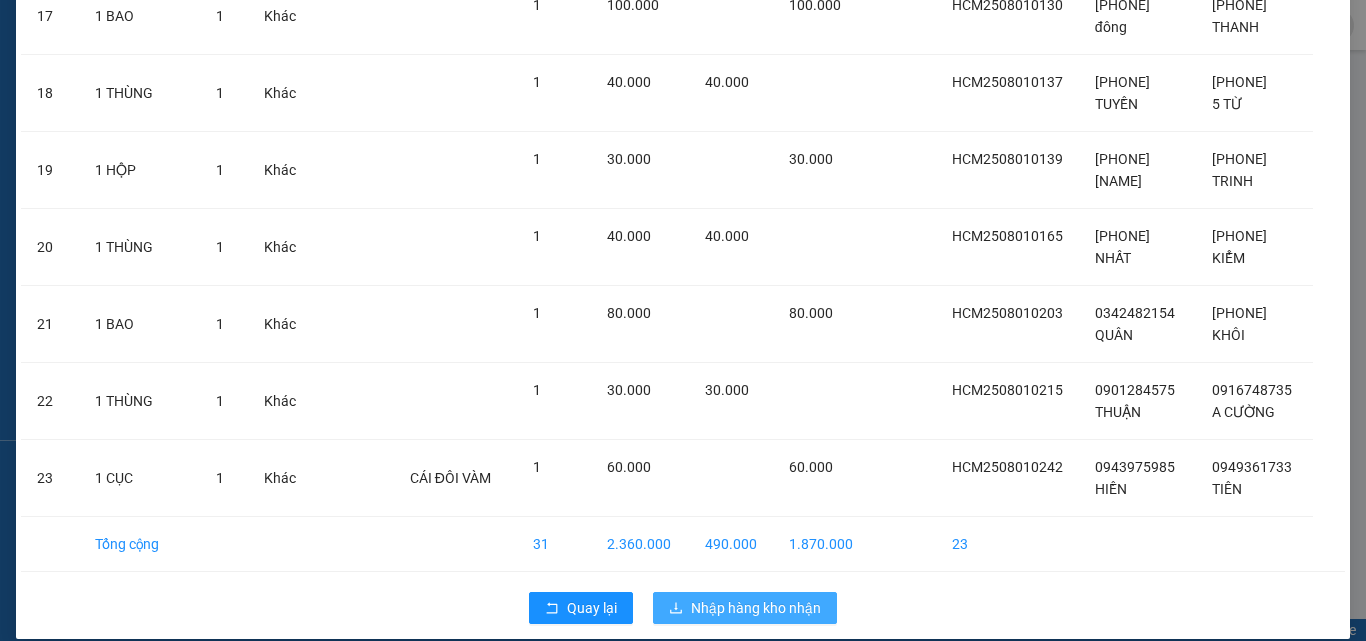 click on "Nhập hàng kho nhận" at bounding box center (756, 608) 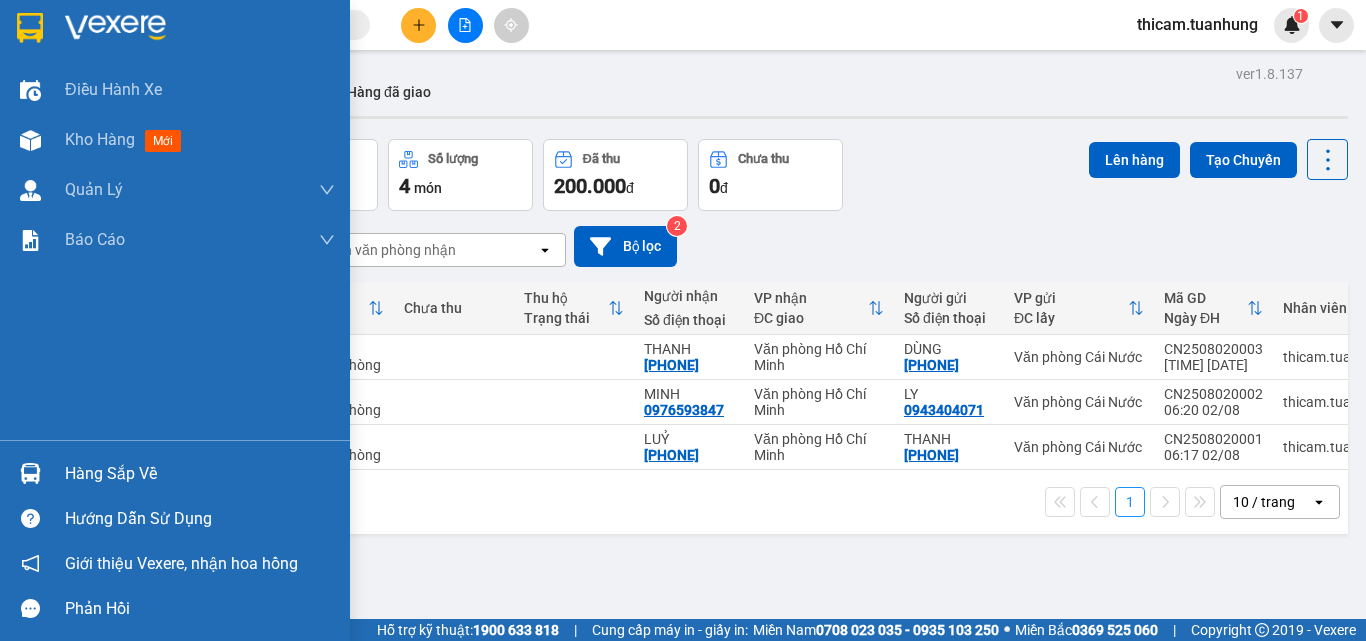 click on "Hàng sắp về" at bounding box center [200, 474] 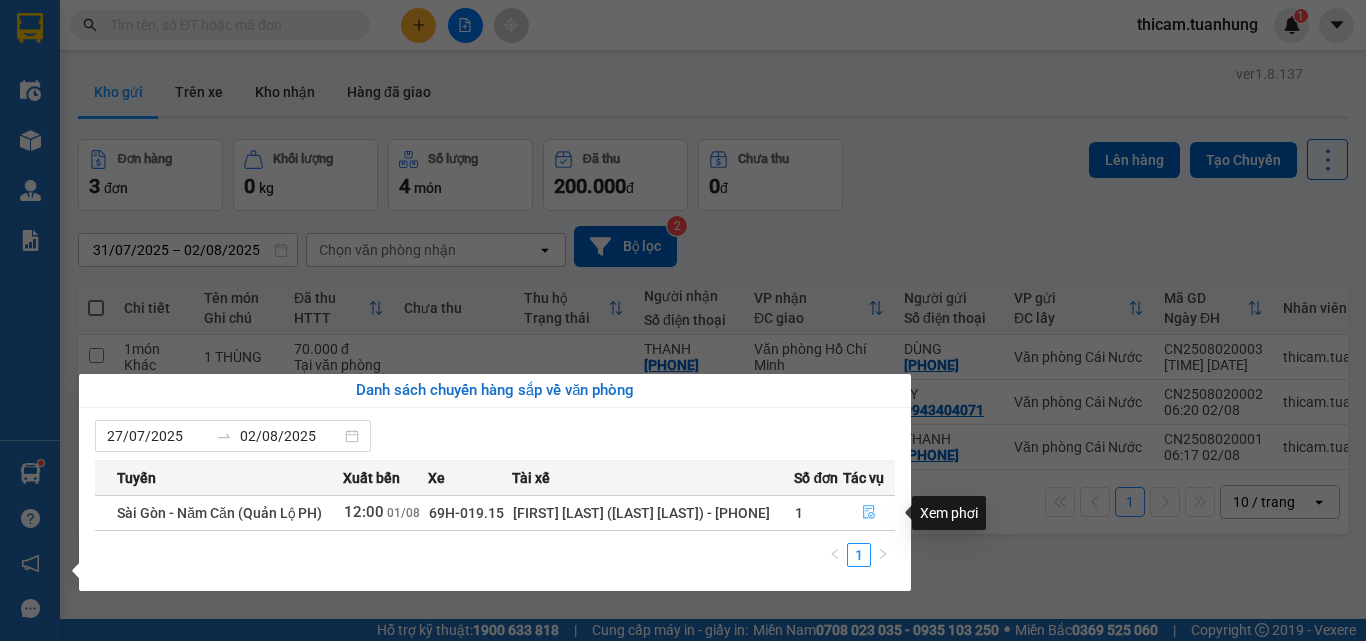 click 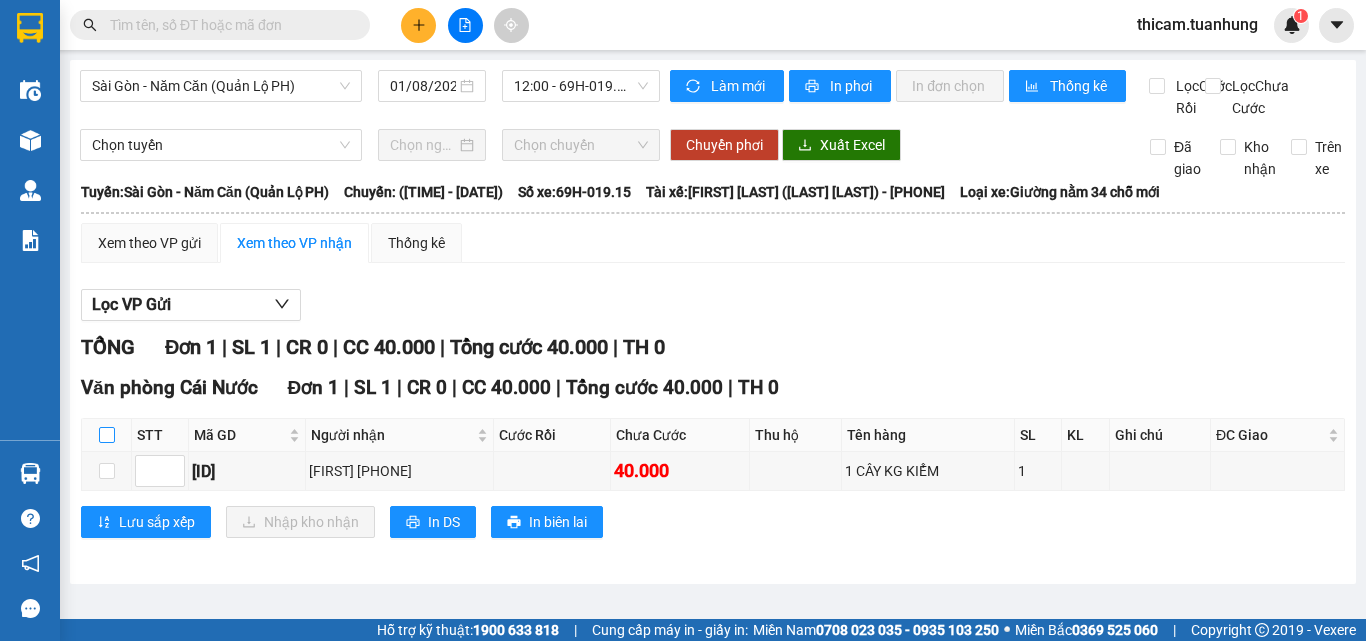 click at bounding box center [107, 435] 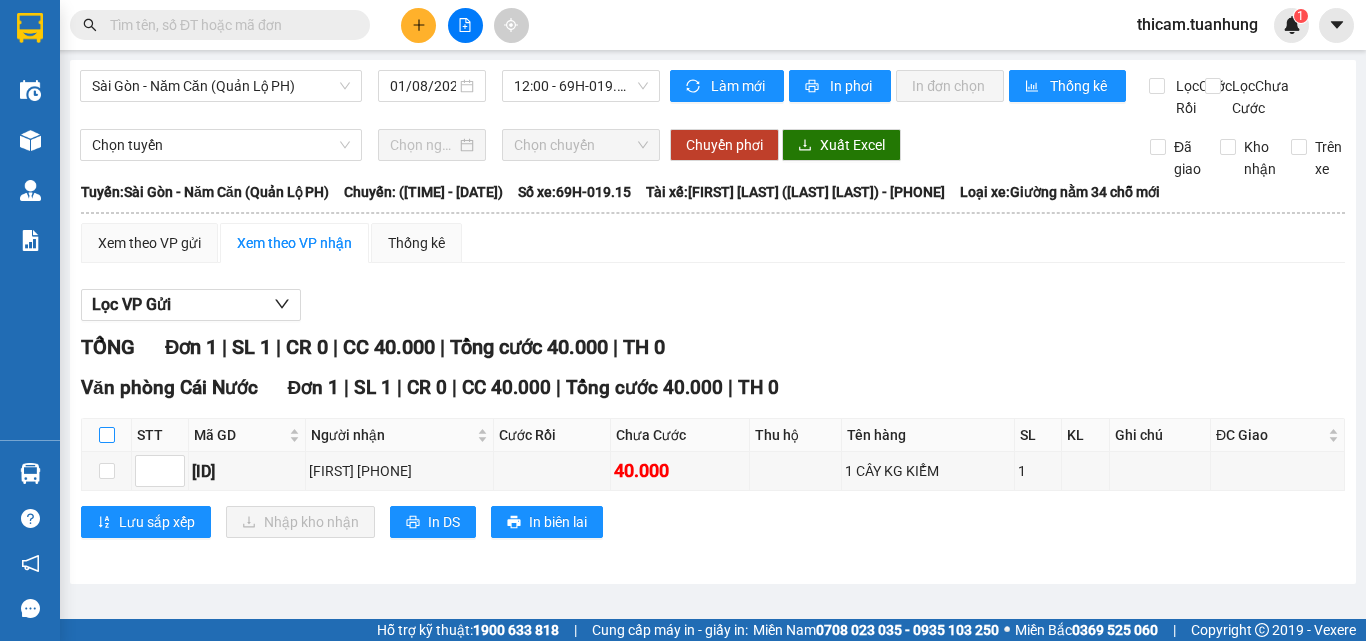 checkbox on "true" 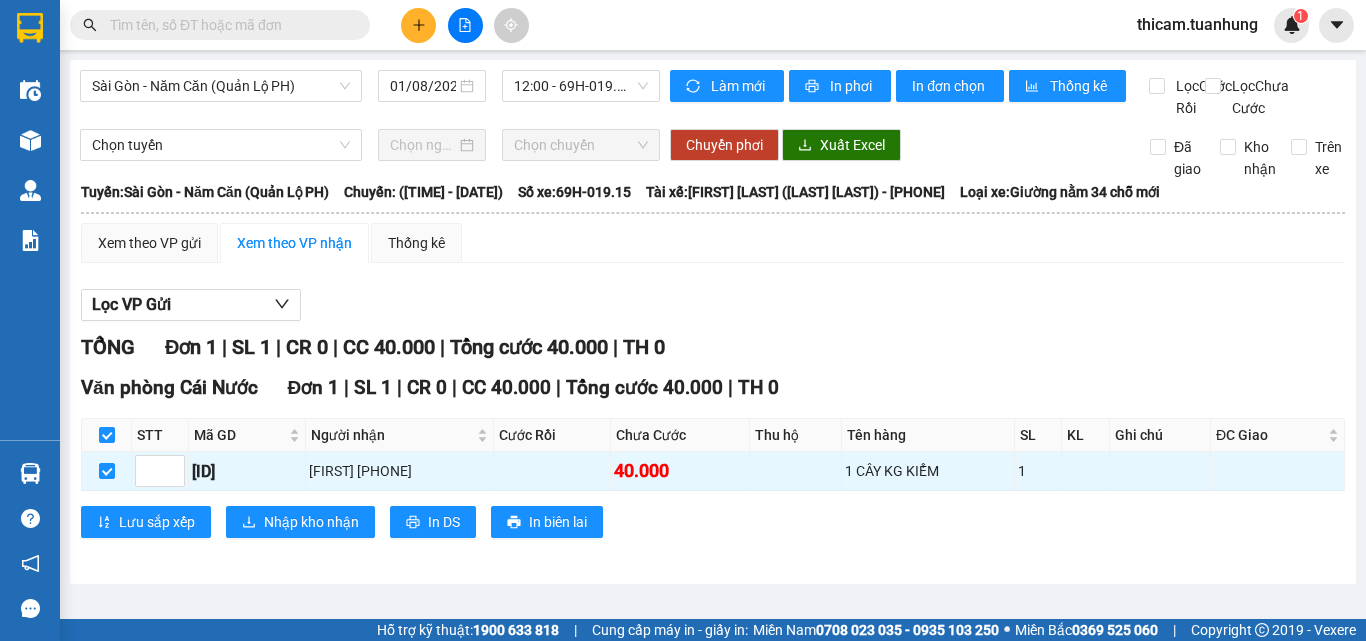 click on "Văn phòng Cái Nước Đơn   1 | SL   1 | CR   0 | CC   40.000 | Tổng cước   40.000 | TH   0 STT Mã GD Người nhận Cước Rồi chưa Cước Thu hộ Tên hàng SL KL Ghi chú ĐC Giao Ký nhận                           [ID] [NAME] [PHONE] 40.000 1 CÂY KG KIỂM 1 Lưu sắp xếp Nhập kho nhận In DS In biên lai [NAME] [PHONE]   85 Lý Chiêu Hoàng Văn phòng Cái Nước  -  06:35 - 02/08/2025 Tuyến:  Sài Gòn - Năm Căn (Quản Lộ PH) Chuyến:   (12:00 - 01/08/2025) Tài xế:  [NAME] (An cũ) - [PHONE]   Số xe:  69H-019.15   Loại xe:  Giường nằm 34 chỗ mới STT Mã GD Người nhận Cước Rồi chưa Cước Thu hộ Tên hàng SL KL Ghi chú ĐC Giao Ký nhận Văn phòng Cái Nước Đơn   1 | SL   1 | CR   0 | CC   40.000 | Tổng cước   40.000 | TH   0 1 [ID] [NAME] [PHONE] 40.000 1 CÂY KG KIỂM 1 Tổng 1 0 40.000 0 1 0 Cước Rồi :   0  VNĐ Chưa Cước :   40.000  VNĐ Thu hộ:" at bounding box center [713, 463] 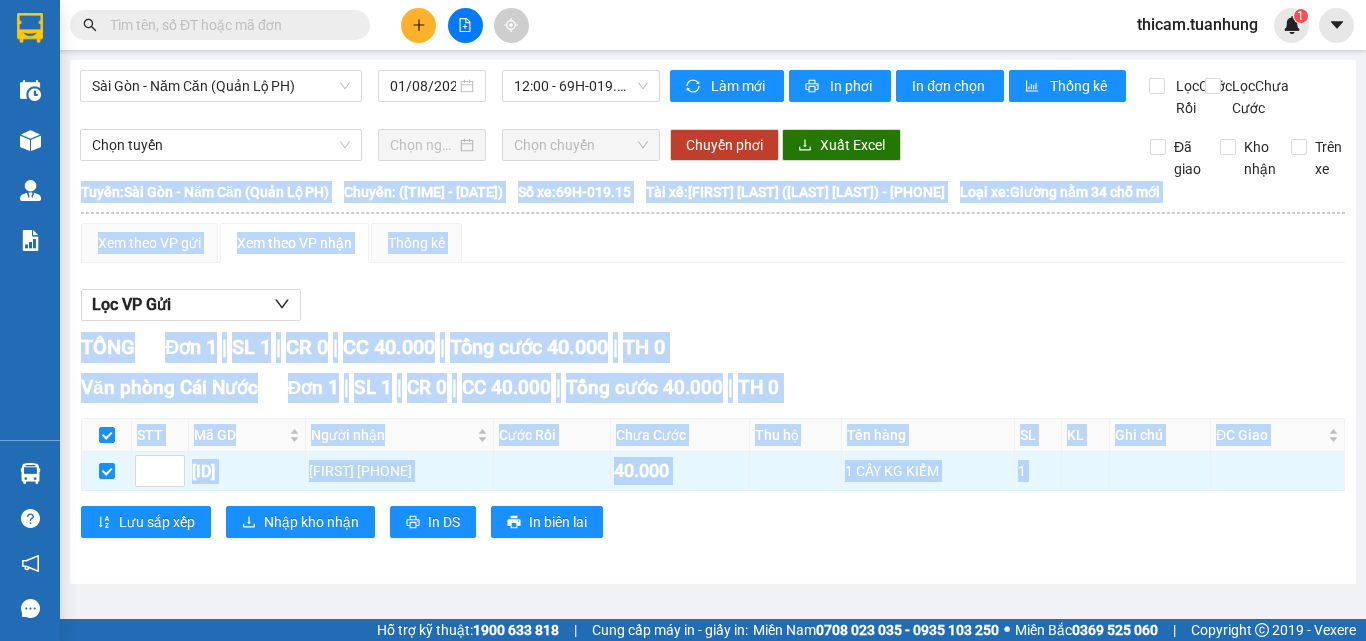click on "Văn phòng Cái Nước Đơn   1 | SL   1 | CR   0 | CC   40.000 | Tổng cước   40.000 | TH   0 STT Mã GD Người nhận Cước Rồi chưa Cước Thu hộ Tên hàng SL KL Ghi chú ĐC Giao Ký nhận                           [ID] [NAME] [PHONE] 40.000 1 CÂY KG KIỂM 1 Lưu sắp xếp Nhập kho nhận In DS In biên lai [NAME] [PHONE]   85 Lý Chiêu Hoàng Văn phòng Cái Nước  -  06:35 - 02/08/2025 Tuyến:  Sài Gòn - Năm Căn (Quản Lộ PH) Chuyến:   (12:00 - 01/08/2025) Tài xế:  [NAME] (An cũ) - [PHONE]   Số xe:  69H-019.15   Loại xe:  Giường nằm 34 chỗ mới STT Mã GD Người nhận Cước Rồi chưa Cước Thu hộ Tên hàng SL KL Ghi chú ĐC Giao Ký nhận Văn phòng Cái Nước Đơn   1 | SL   1 | CR   0 | CC   40.000 | Tổng cước   40.000 | TH   0 1 [ID] [NAME] [PHONE] 40.000 1 CÂY KG KIỂM 1 Tổng 1 0 40.000 0 1 0 Cước Rồi :   0  VNĐ Chưa Cước :   40.000  VNĐ Thu hộ:" at bounding box center (713, 463) 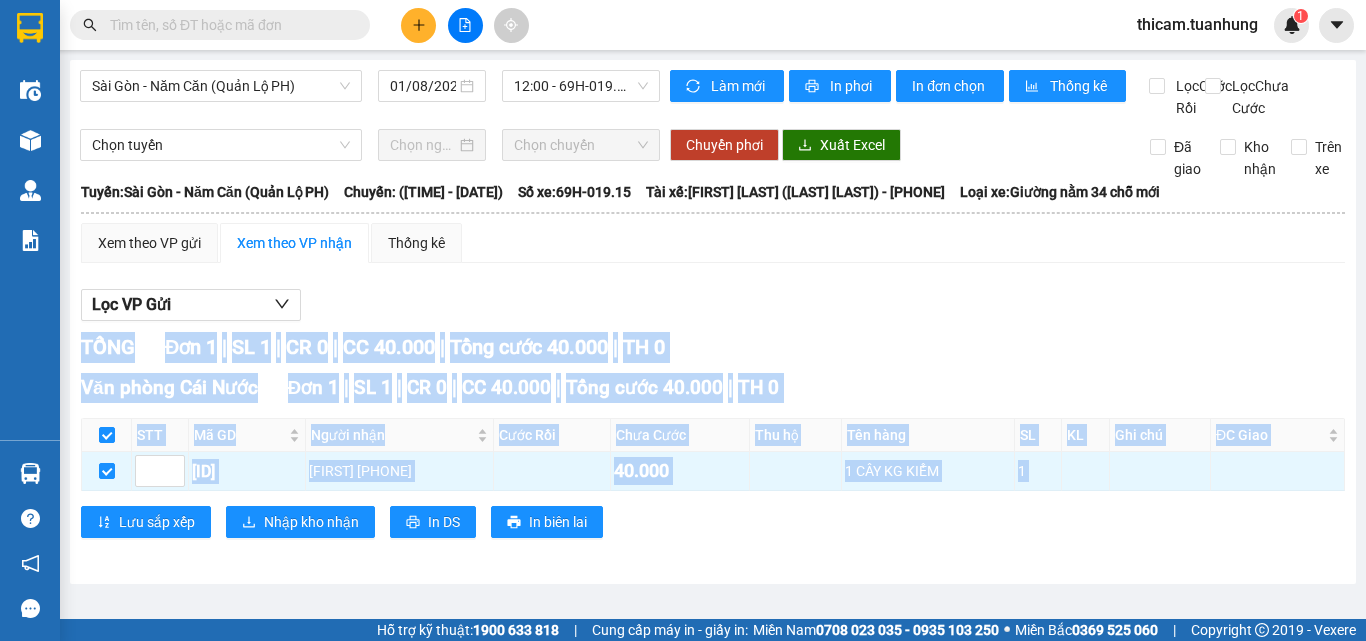 click on "Văn phòng Cái Nước Đơn   1 | SL   1 | CR   0 | CC   40.000 | Tổng cước   40.000 | TH   0 STT Mã GD Người nhận Cước Rồi chưa Cước Thu hộ Tên hàng SL KL Ghi chú ĐC Giao Ký nhận                           [ID] [NAME] [PHONE] 40.000 1 CÂY KG KIỂM 1 Lưu sắp xếp Nhập kho nhận In DS In biên lai [NAME] [PHONE]   85 Lý Chiêu Hoàng Văn phòng Cái Nước  -  06:35 - 02/08/2025 Tuyến:  Sài Gòn - Năm Căn (Quản Lộ PH) Chuyến:   (12:00 - 01/08/2025) Tài xế:  [NAME] (An cũ) - [PHONE]   Số xe:  69H-019.15   Loại xe:  Giường nằm 34 chỗ mới STT Mã GD Người nhận Cước Rồi chưa Cước Thu hộ Tên hàng SL KL Ghi chú ĐC Giao Ký nhận Văn phòng Cái Nước Đơn   1 | SL   1 | CR   0 | CC   40.000 | Tổng cước   40.000 | TH   0 1 [ID] [NAME] [PHONE] 40.000 1 CÂY KG KIỂM 1 Tổng 1 0 40.000 0 1 0 Cước Rồi :   0  VNĐ Chưa Cước :   40.000  VNĐ Thu hộ:" at bounding box center [713, 463] 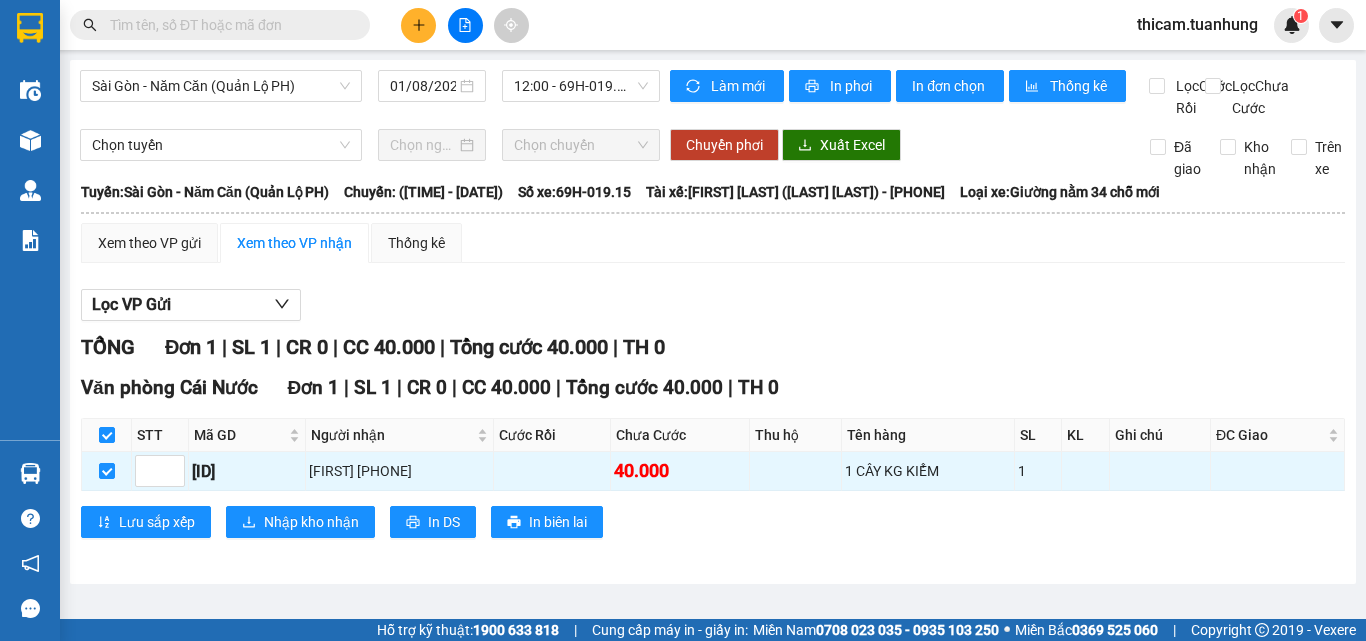 click on "Lọc VP Gửi TỔNG Đơn   1 | SL   1 | CR   0 | CC   40.000 | Tổng cước   40.000 | TH   0 Văn phòng Cái Nước Đơn   1 | SL   1 | CR   0 | CC   40.000 | Tổng cước   40.000 | TH   0 STT Mã GD Người nhận Cước Rồi Chưa Cước Thu hộ Tên hàng SL KL Ghi chú ĐC Giao Ký nhận                           [ID] [FIRST] [PHONE] 40.000 1 CÂY KG KIỂM 1 Lưu sắp xếp Nhập kho nhận In DS In biên lai [FIRST] [LAST]   02839.63.63.63   85 Lý Chiêu Hoàng Văn phòng Cái Nước  -  [TIME] - [DATE]   Tuyến:  Sài Gòn - Năm Căn (Quản Lộ PH) Chuyến:   ([TIME] - [DATE]) Tài xế:  [FIRST] [LAST] ([LAST] [LAST]) - [PHONE]   Số xe:  [PLATE]   Loại xe:  Giường nằm 34 chỗ mới STT Mã GD Người nhận Cước Rồi Chưa Cước Thu hộ Tên hàng SL KL Ghi chú ĐC Giao Ký nhận Văn phòng Cái Nước Đơn   1 | SL   1 | CR   0 | CC   40.000 | Tổng cước   40.000 | TH   0 1 [ID] [FIRST] [PHONE] 40.000 1 Tổng 1" at bounding box center (713, 421) 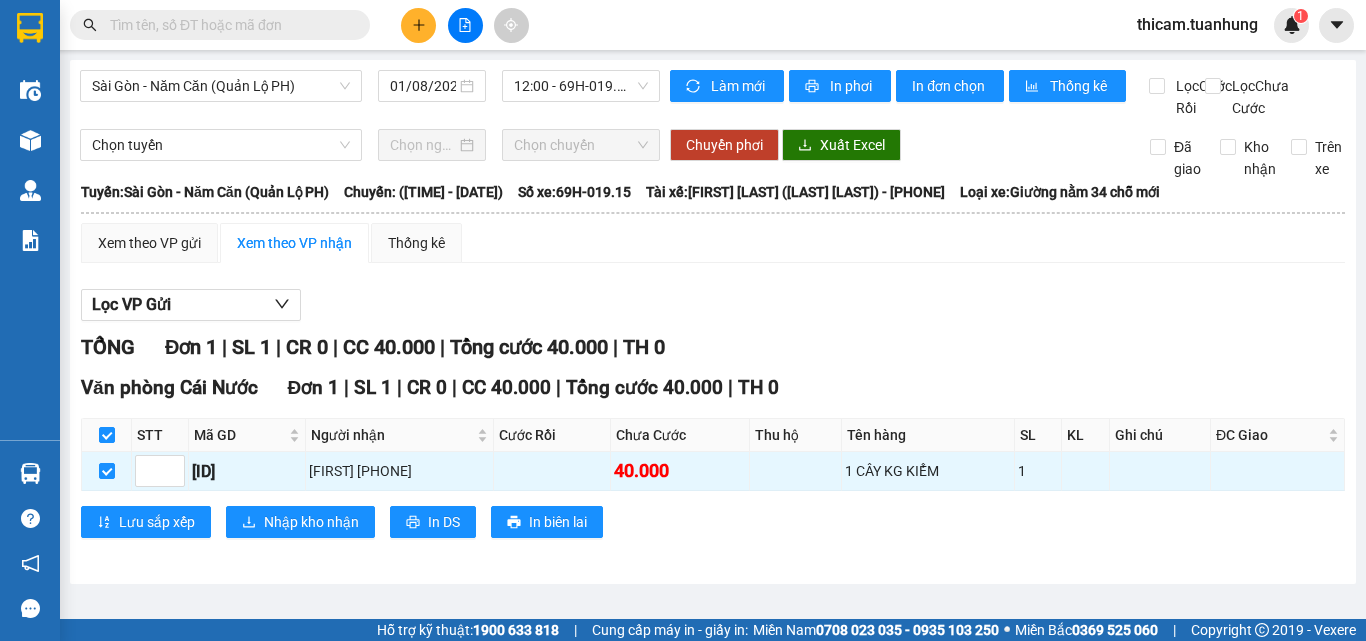click on "Văn phòng Cái Nước Đơn   1 | SL   1 | CR   0 | CC   40.000 | Tổng cước   40.000 | TH   0 STT Mã GD Người nhận Cước Rồi chưa Cước Thu hộ Tên hàng SL KL Ghi chú ĐC Giao Ký nhận                           [ID] [NAME] [PHONE] 40.000 1 CÂY KG KIỂM 1 Lưu sắp xếp Nhập kho nhận In DS In biên lai [NAME] [PHONE]   85 Lý Chiêu Hoàng Văn phòng Cái Nước  -  06:35 - 02/08/2025 Tuyến:  Sài Gòn - Năm Căn (Quản Lộ PH) Chuyến:   (12:00 - 01/08/2025) Tài xế:  [NAME] (An cũ) - [PHONE]   Số xe:  69H-019.15   Loại xe:  Giường nằm 34 chỗ mới STT Mã GD Người nhận Cước Rồi chưa Cước Thu hộ Tên hàng SL KL Ghi chú ĐC Giao Ký nhận Văn phòng Cái Nước Đơn   1 | SL   1 | CR   0 | CC   40.000 | Tổng cước   40.000 | TH   0 1 [ID] [NAME] [PHONE] 40.000 1 CÂY KG KIỂM 1 Tổng 1 0 40.000 0 1 0 Cước Rồi :   0  VNĐ Chưa Cước :   40.000  VNĐ Thu hộ:" at bounding box center [713, 463] 